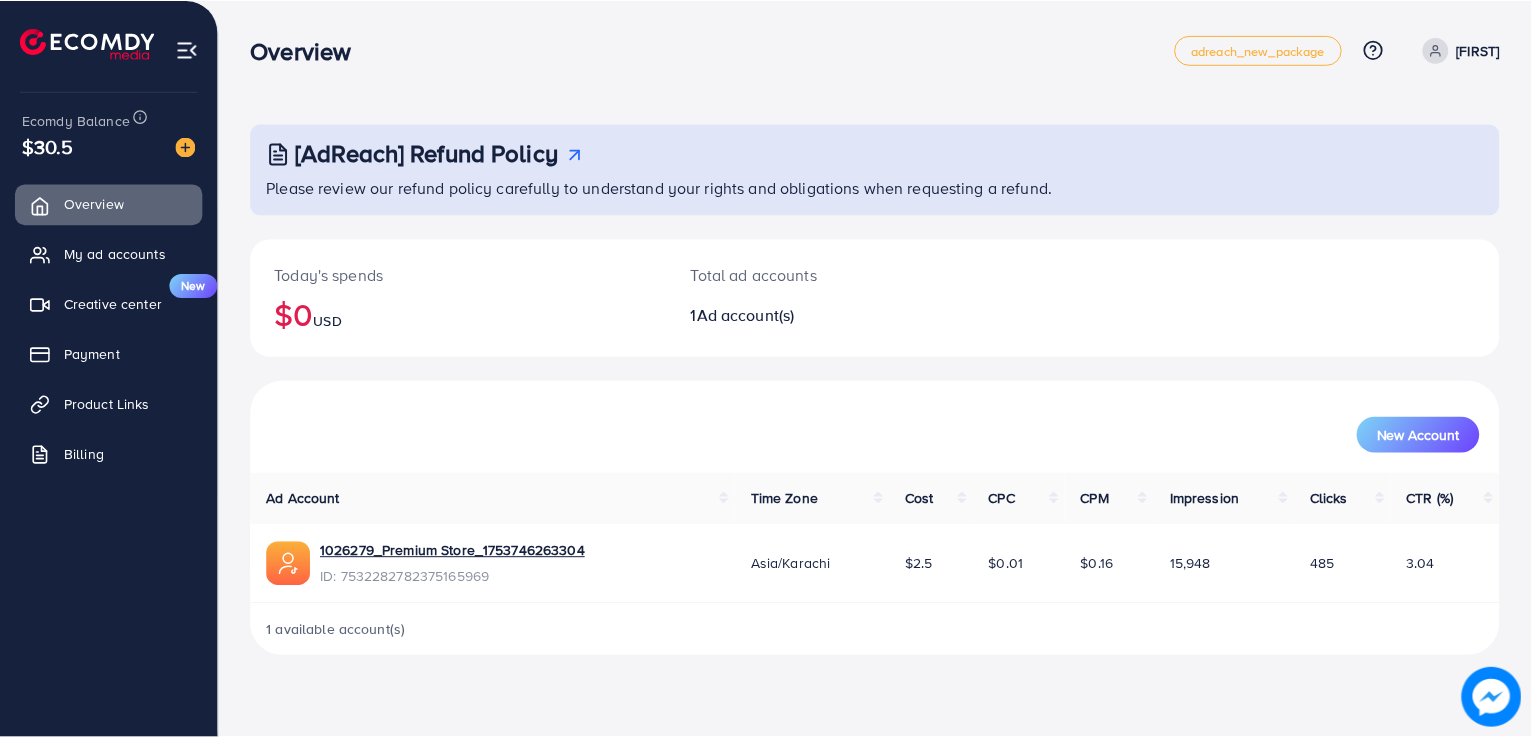 scroll, scrollTop: 0, scrollLeft: 0, axis: both 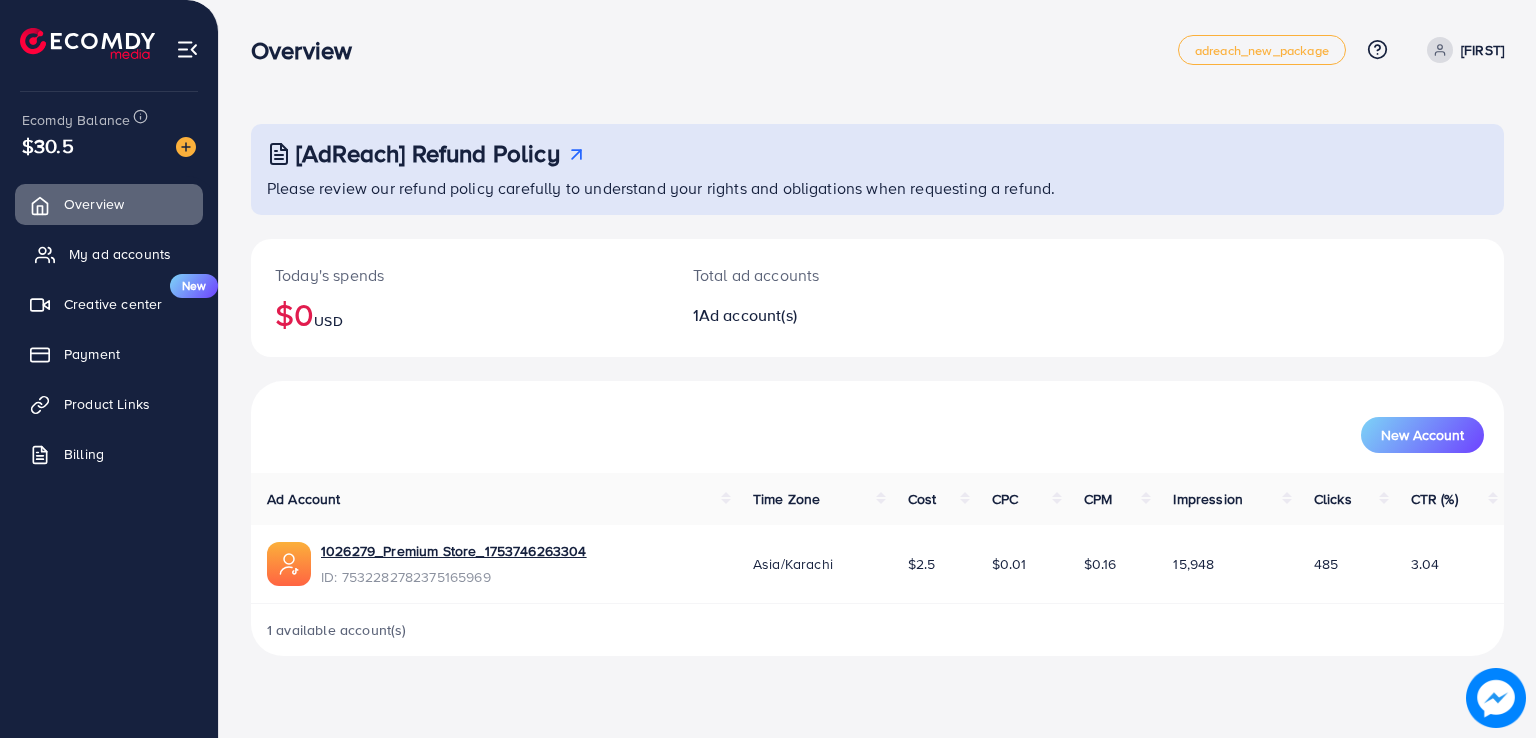 click on "My ad accounts" at bounding box center [120, 254] 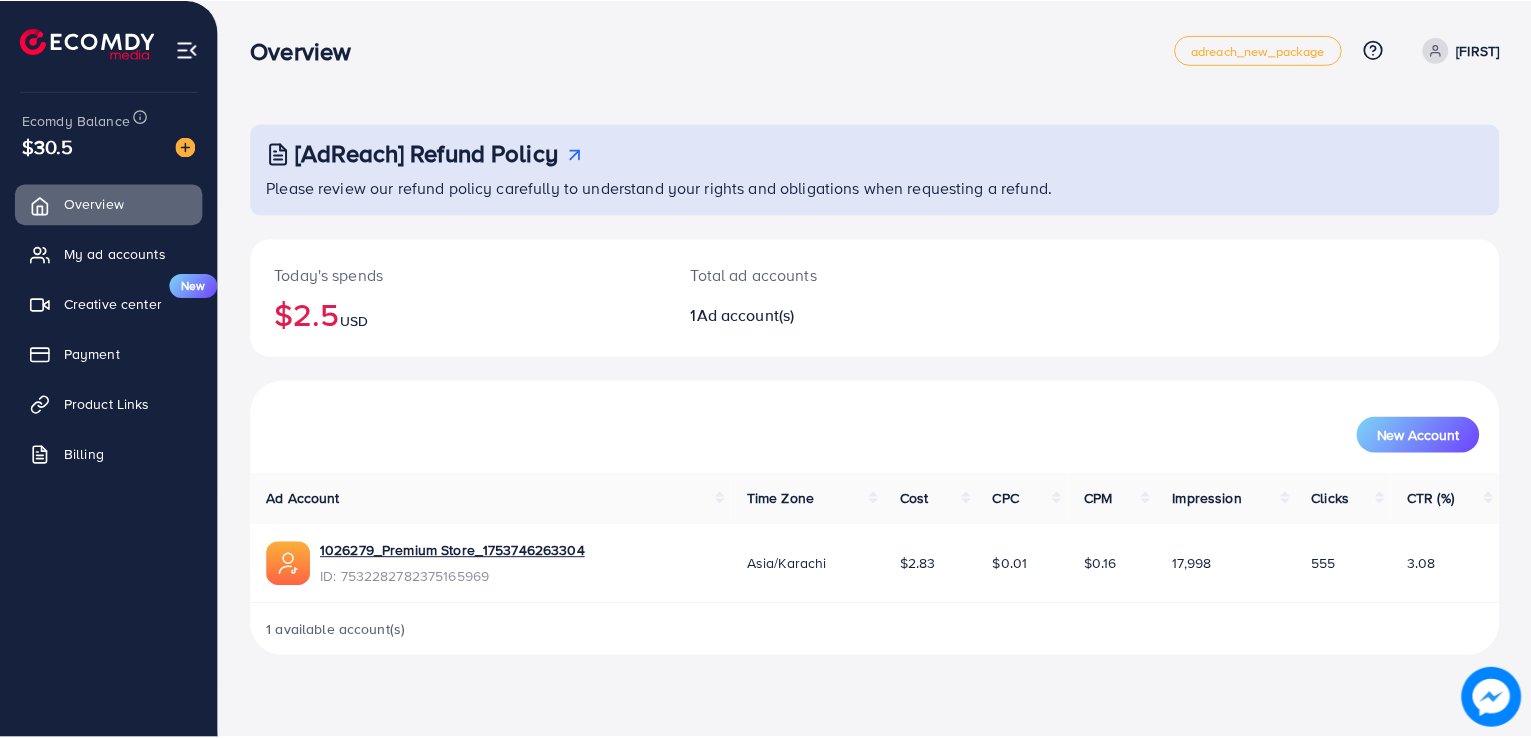 scroll, scrollTop: 0, scrollLeft: 0, axis: both 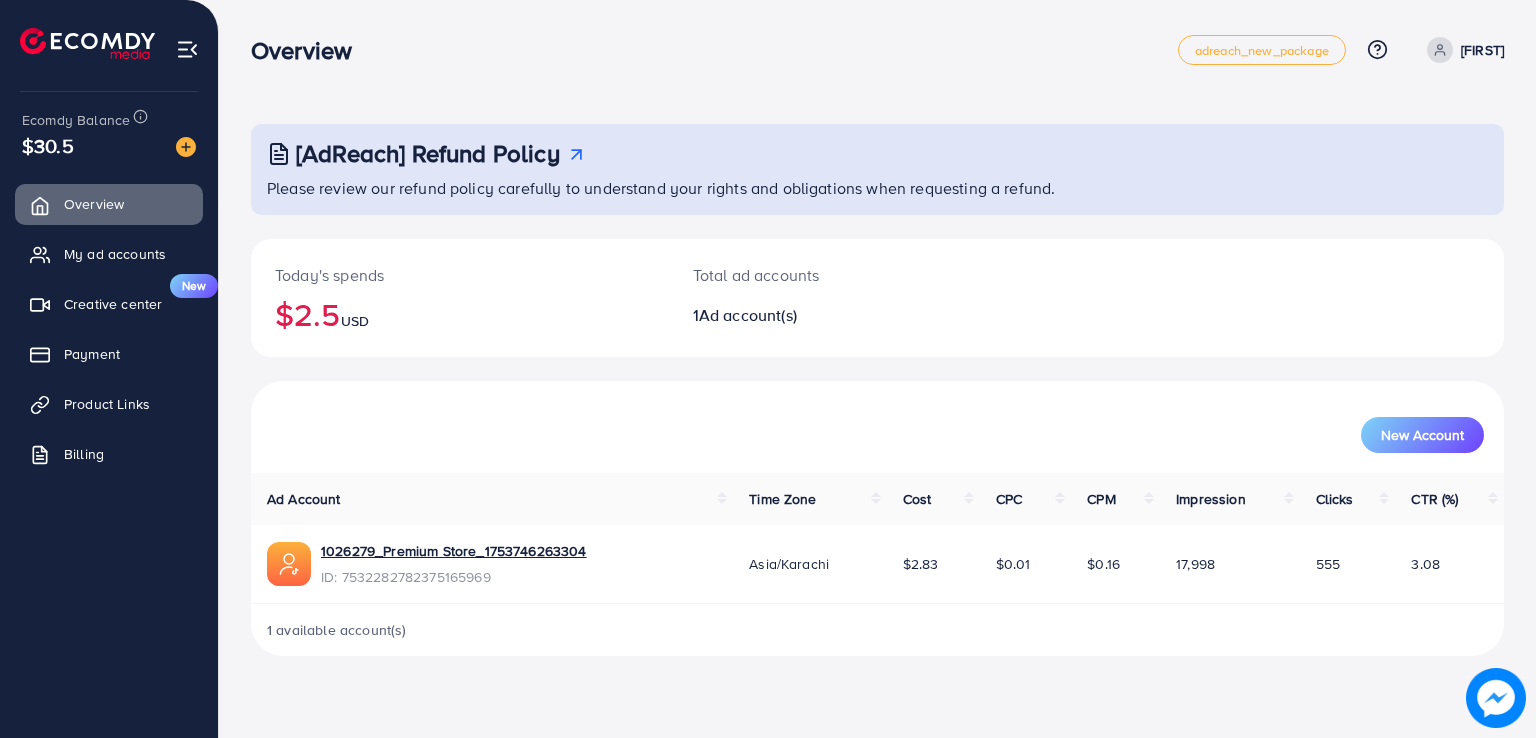 drag, startPoint x: 289, startPoint y: 301, endPoint x: 358, endPoint y: 299, distance: 69.02898 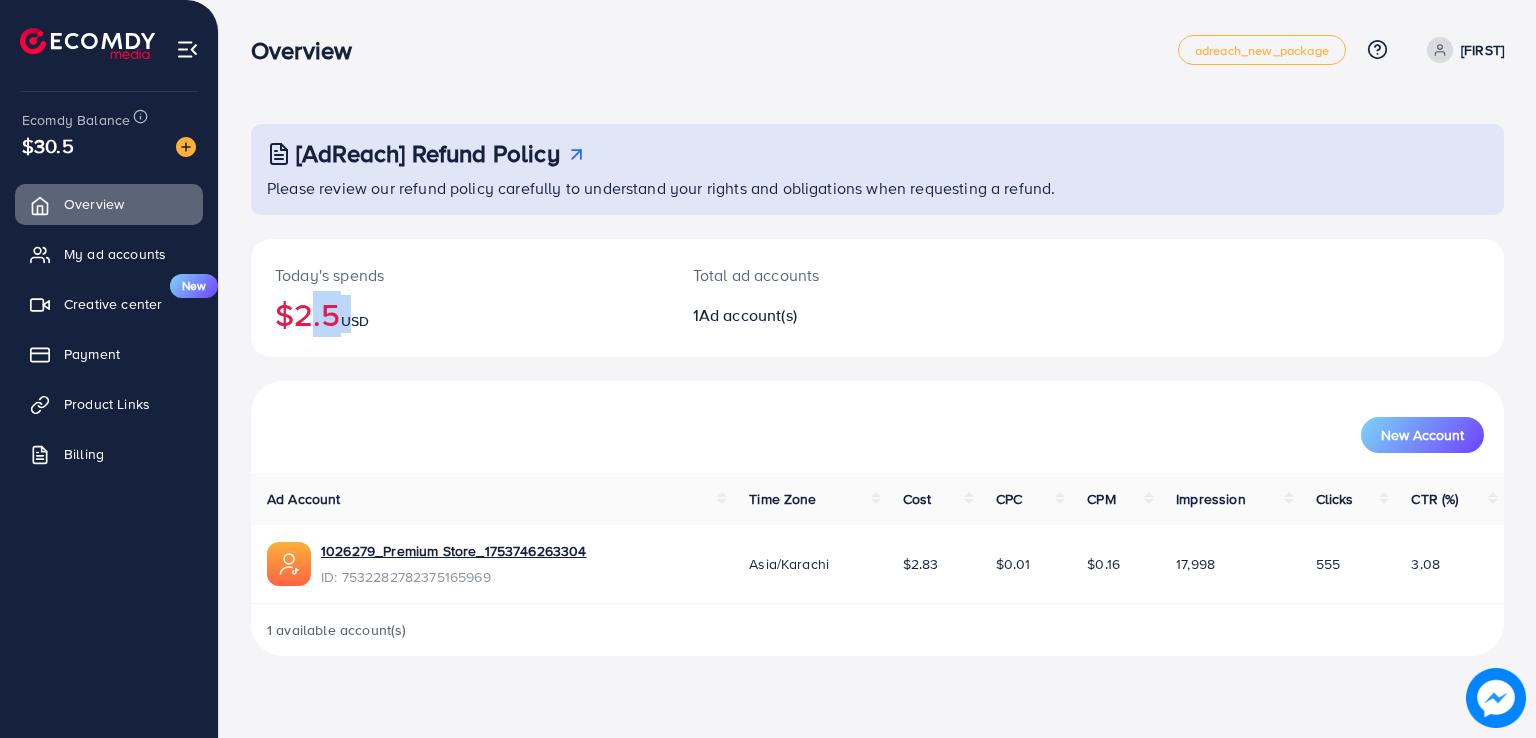 click on "$2.5  USD" at bounding box center (460, 314) 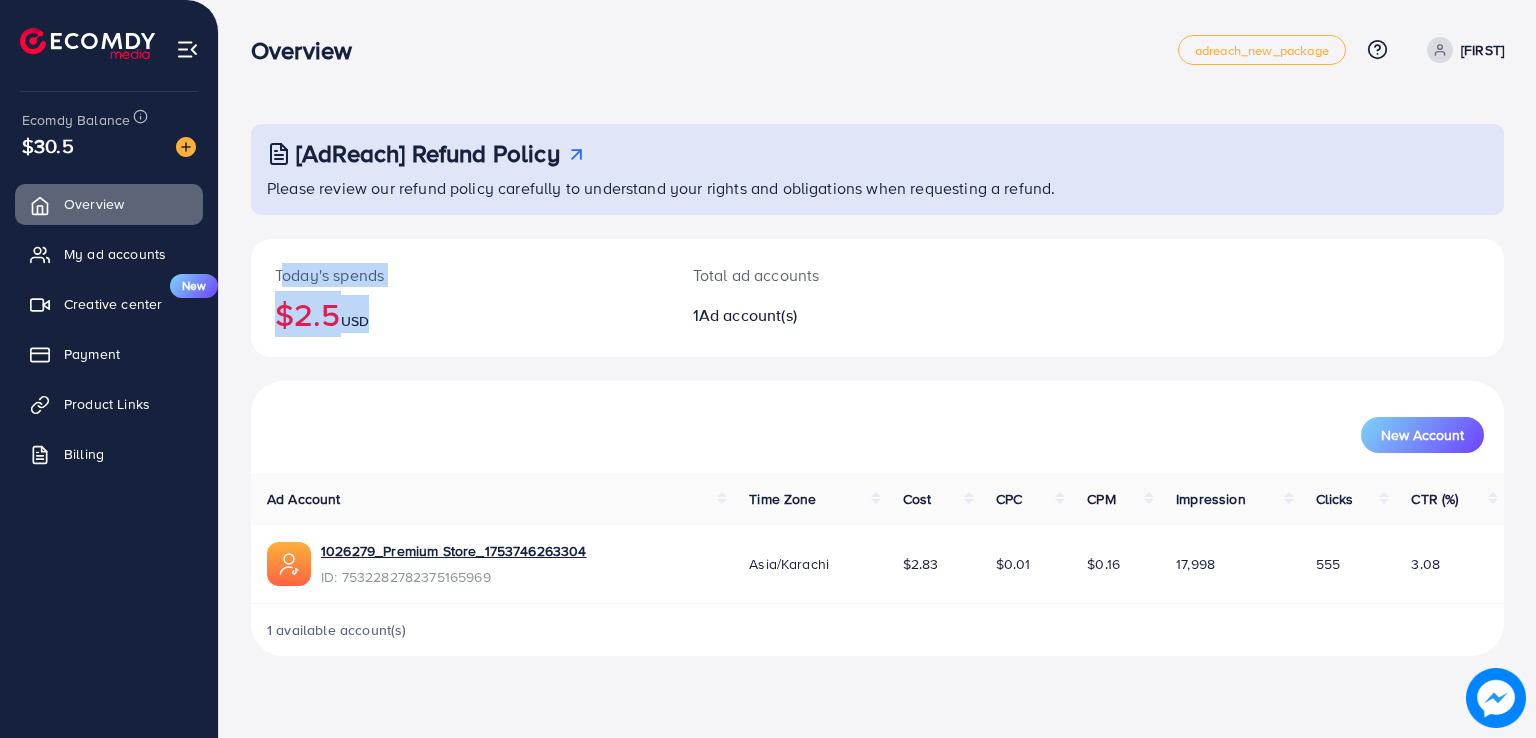drag, startPoint x: 402, startPoint y: 320, endPoint x: 275, endPoint y: 276, distance: 134.4061 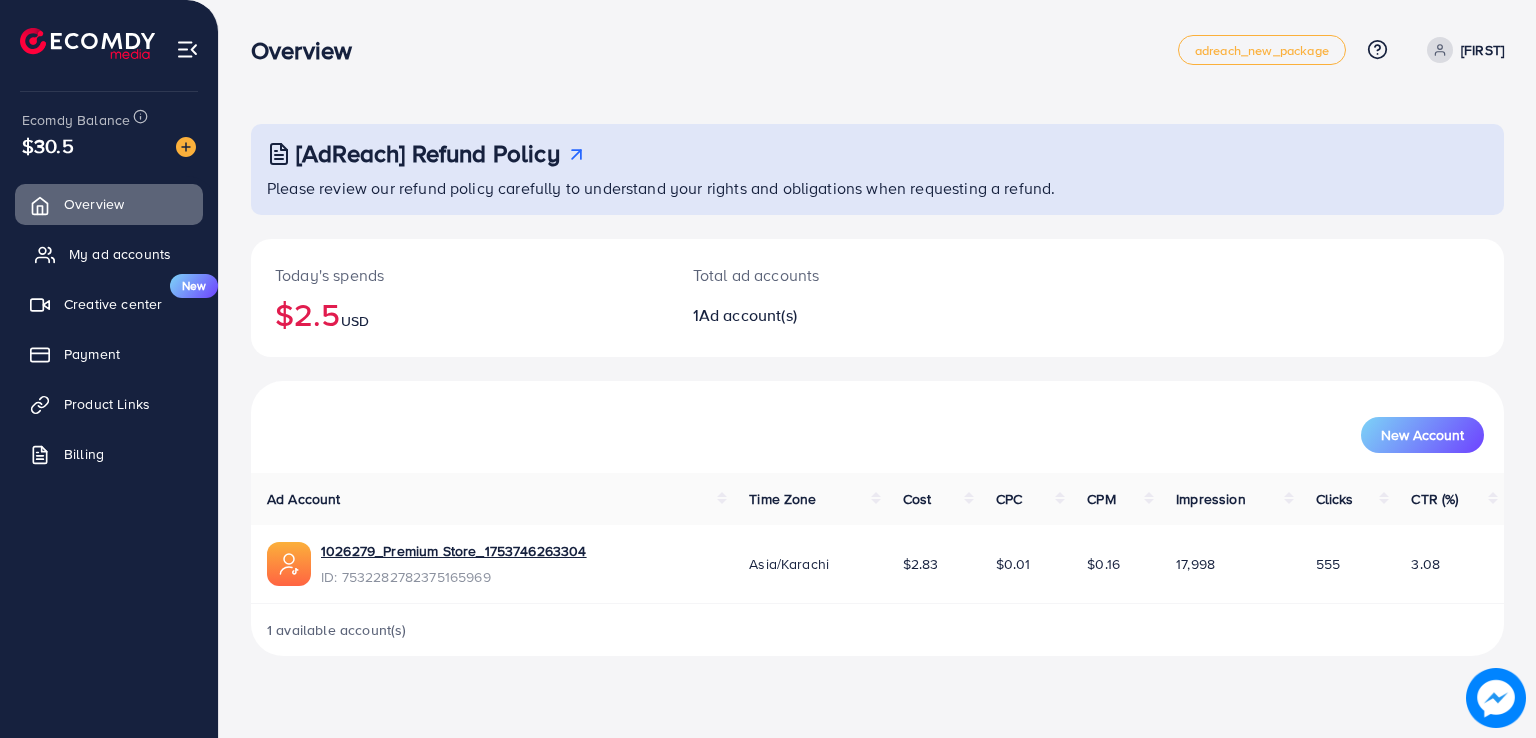 click on "My ad accounts" at bounding box center [120, 254] 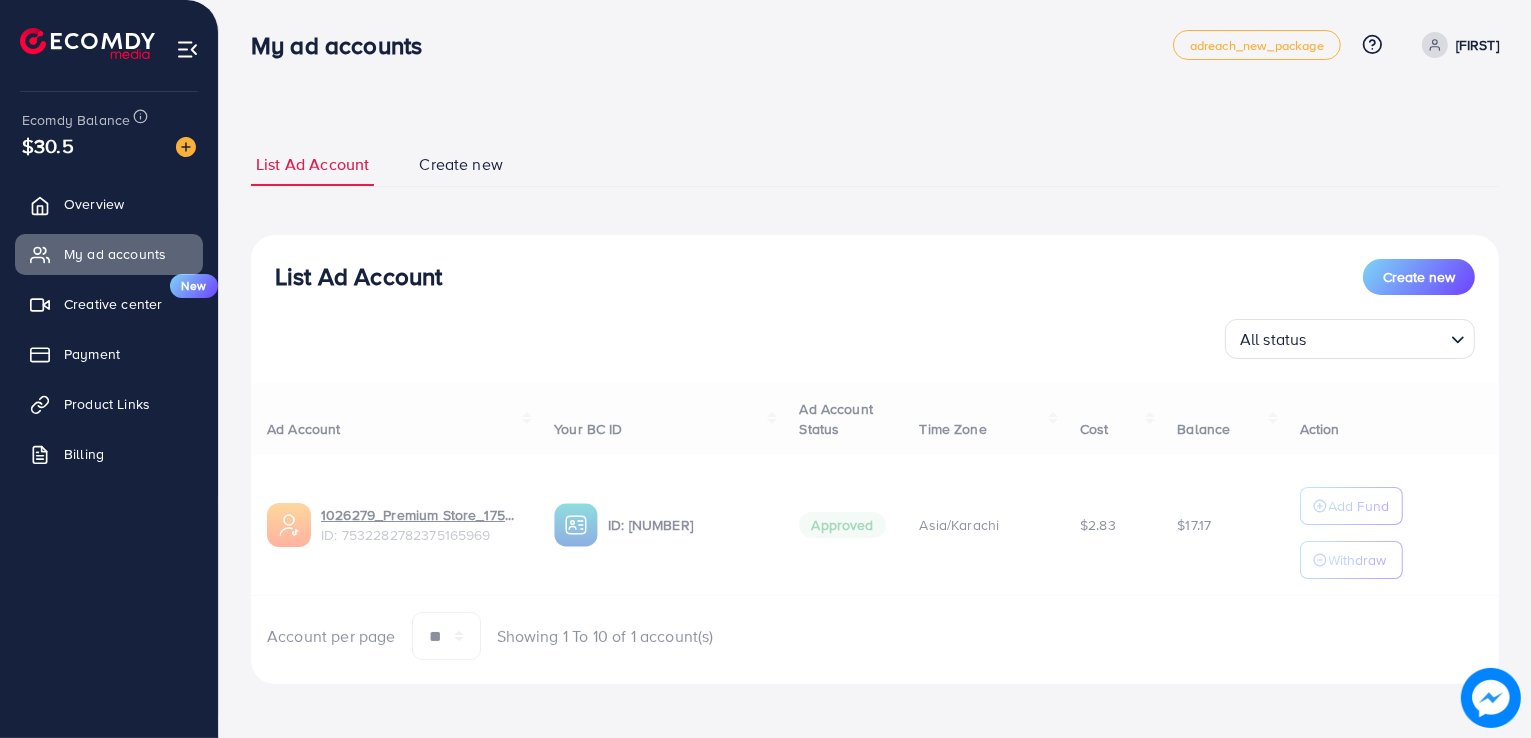 scroll, scrollTop: 6, scrollLeft: 0, axis: vertical 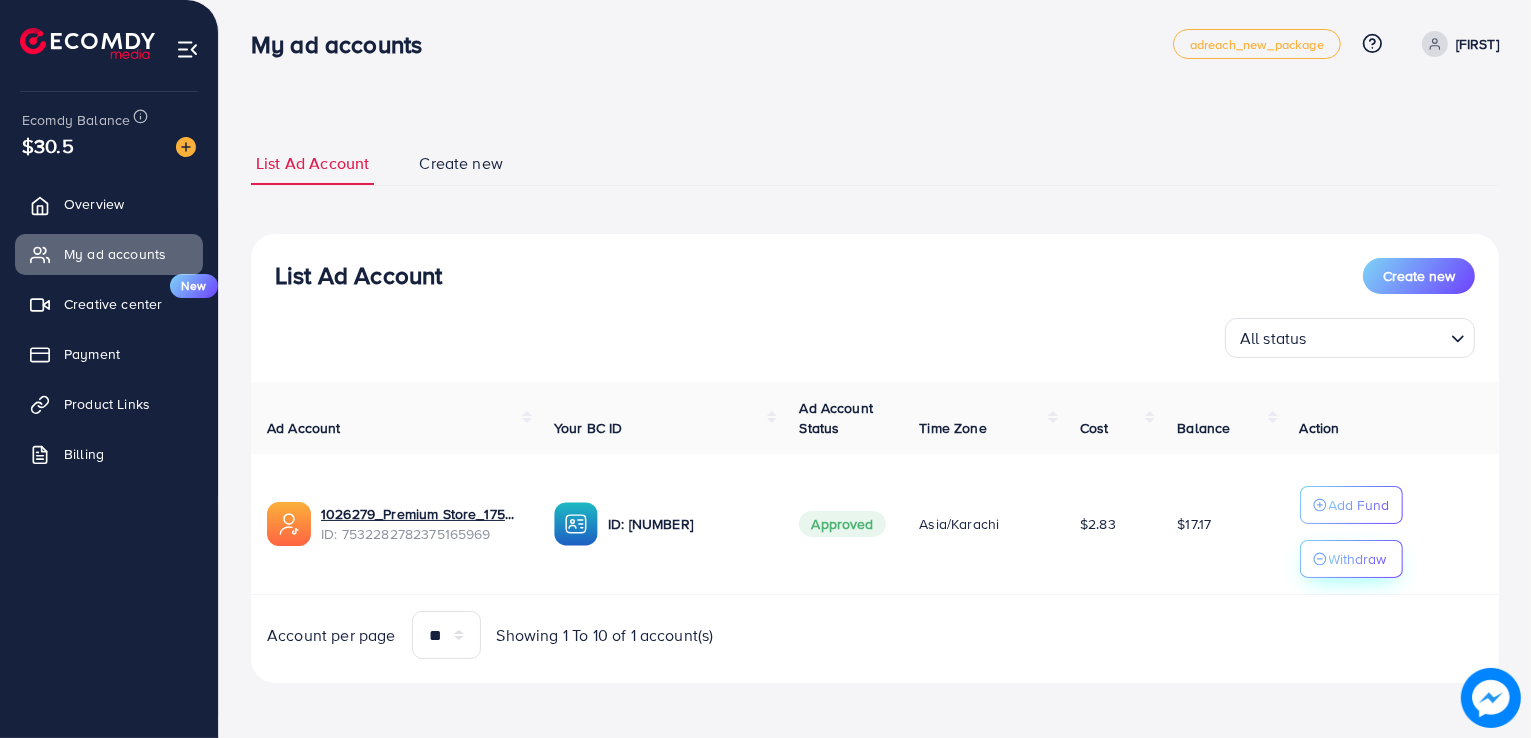 click on "Withdraw" at bounding box center [1358, 559] 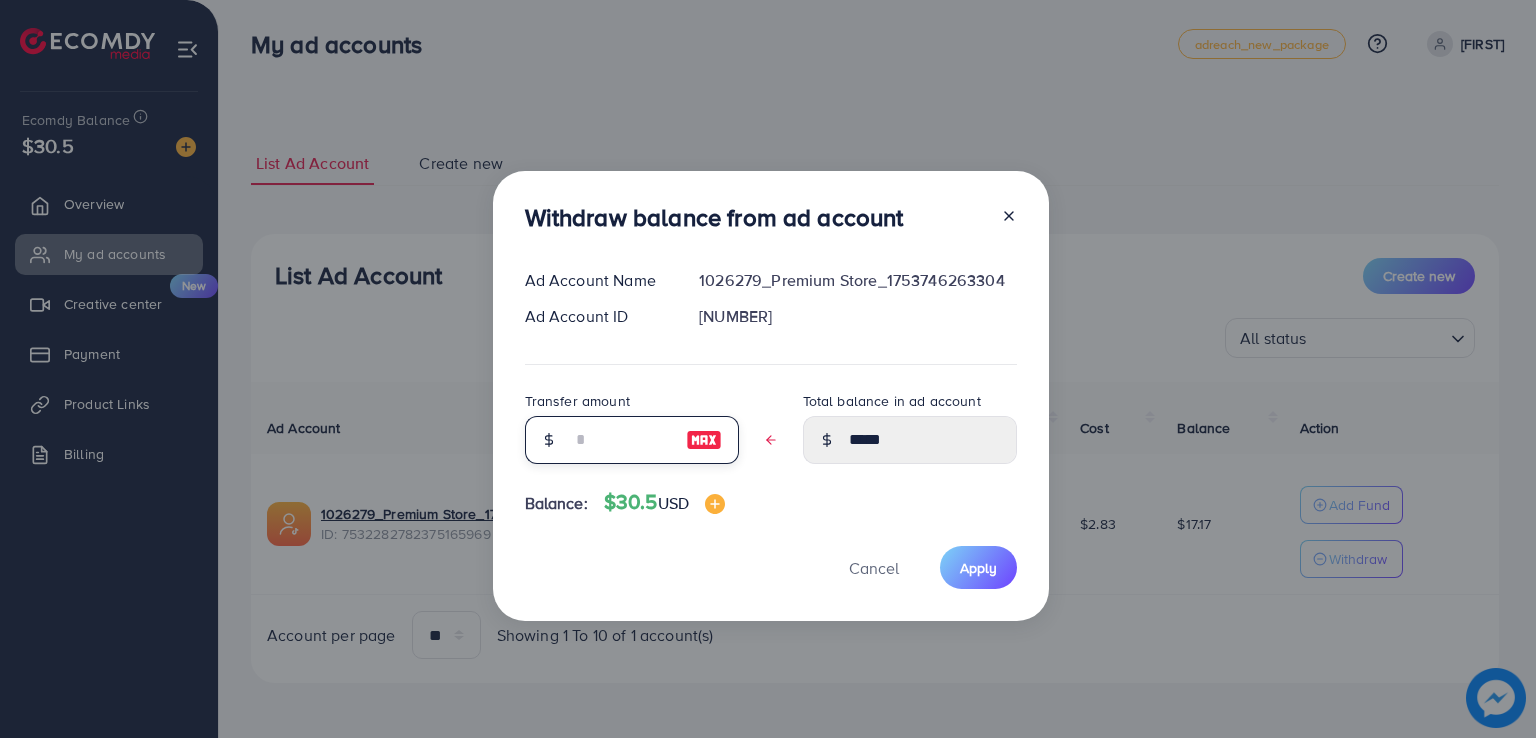 click at bounding box center [621, 440] 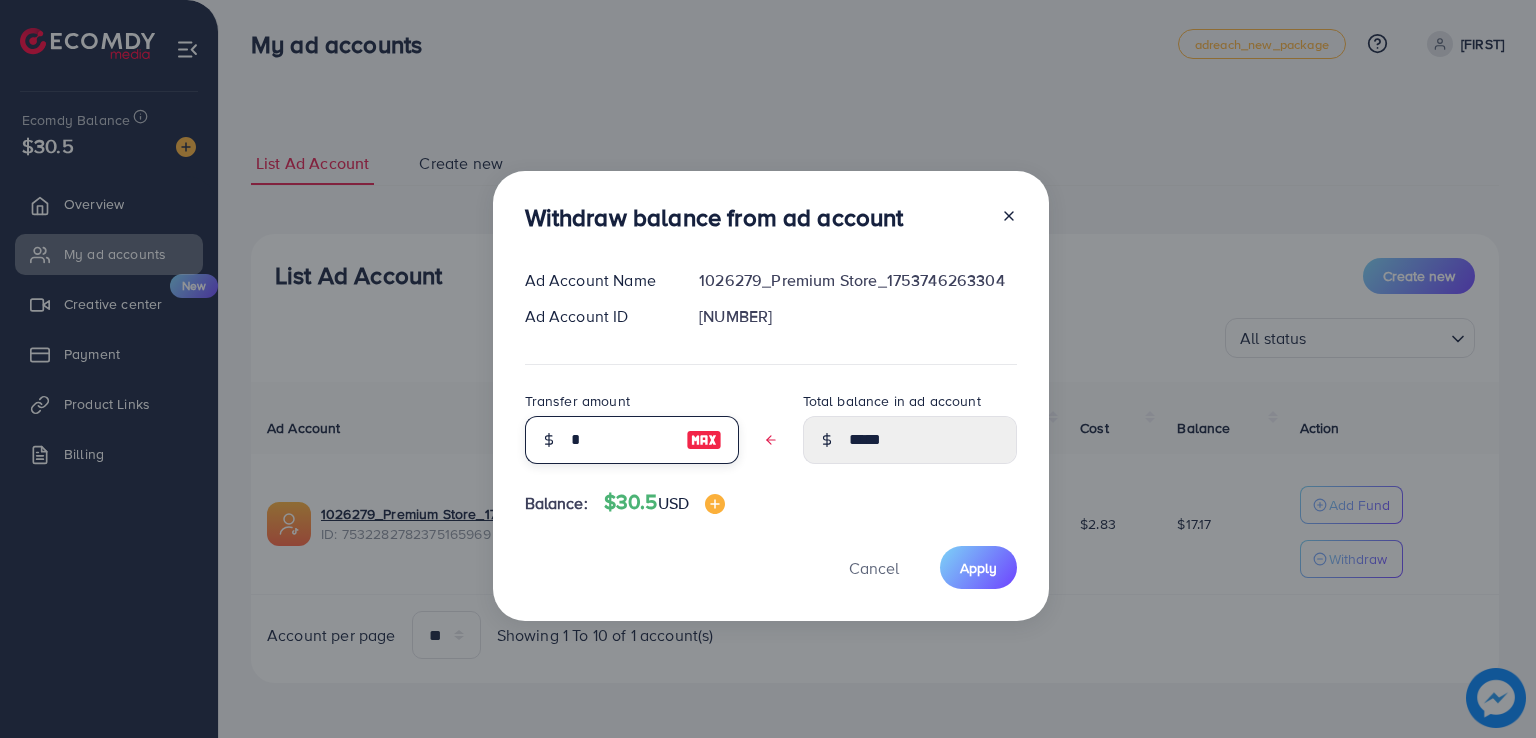 type on "*****" 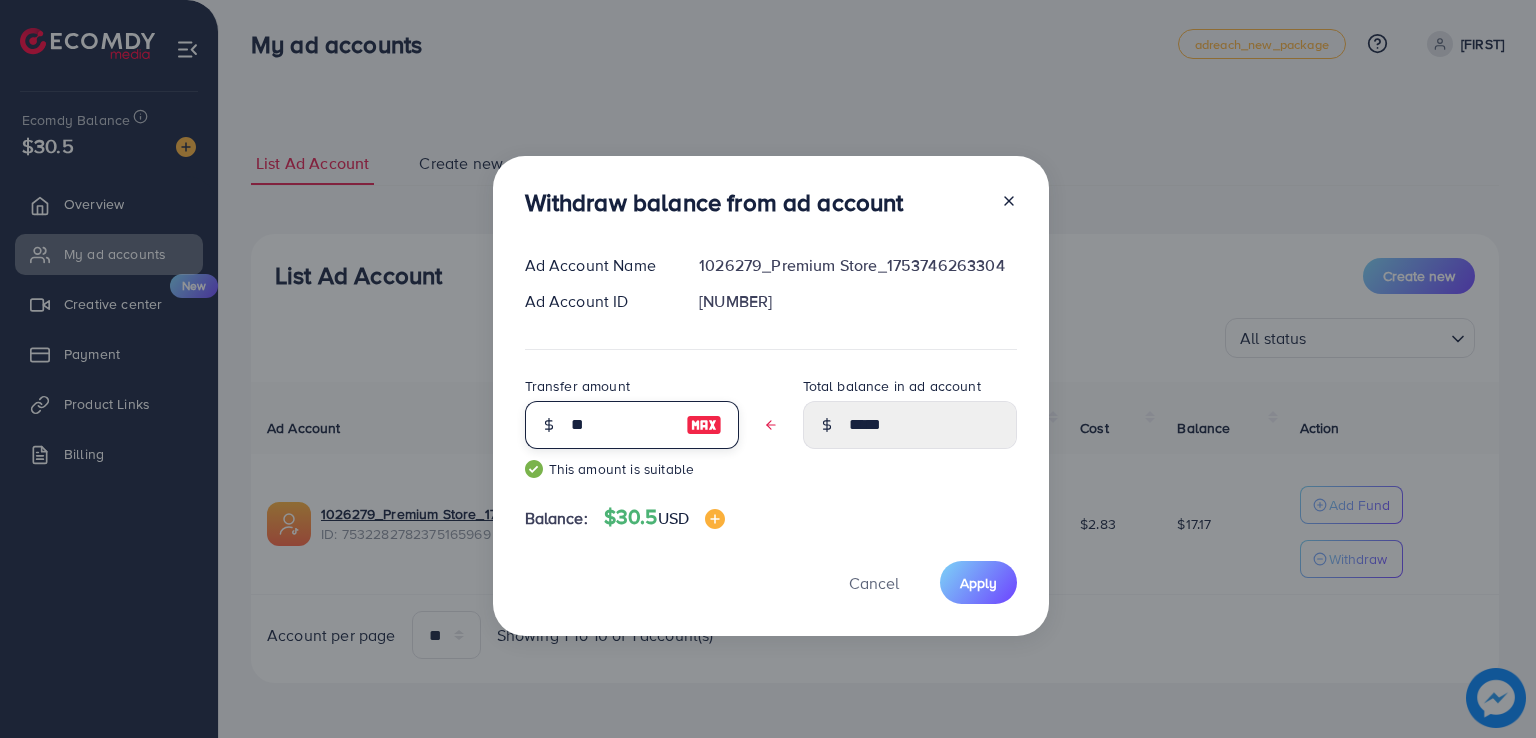 type on "***" 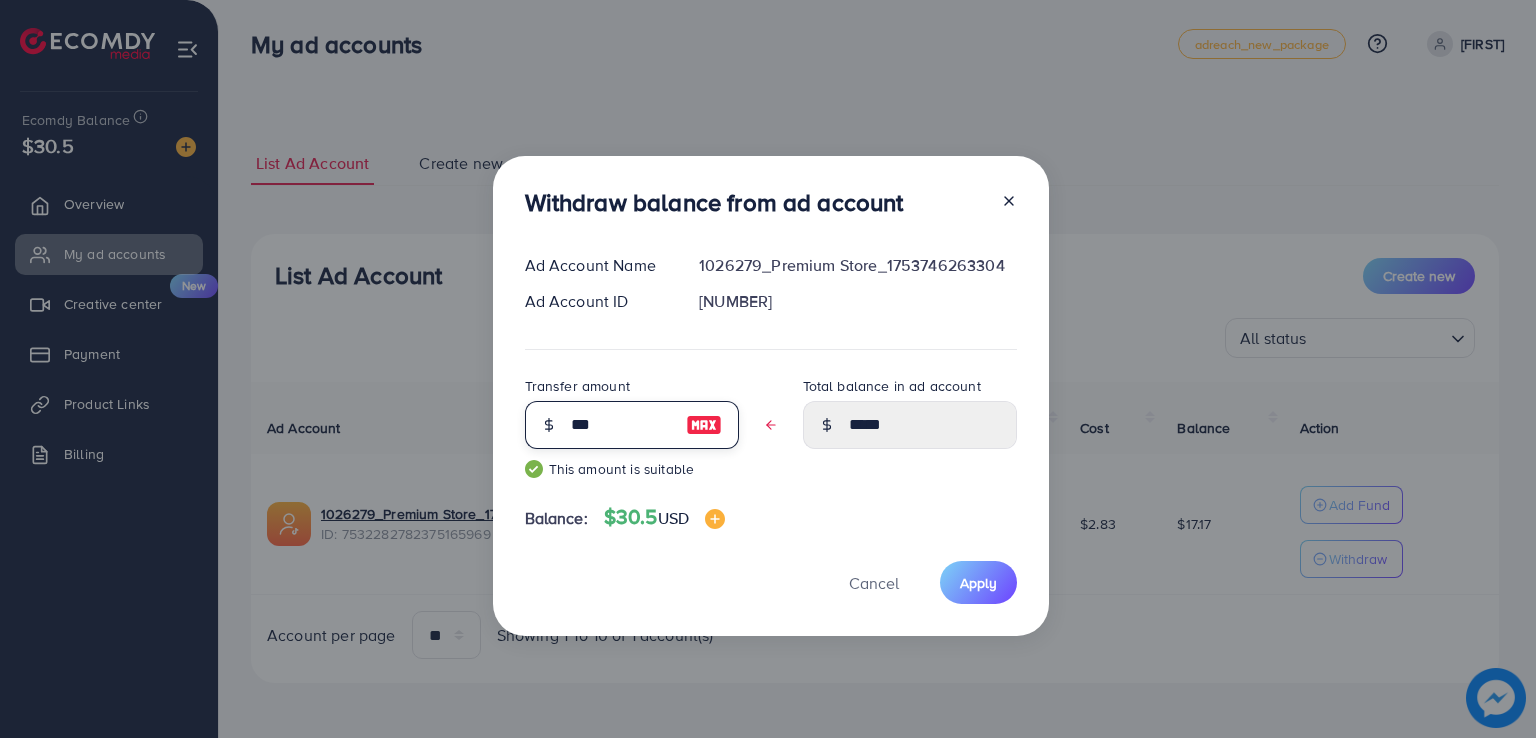 type on "*****" 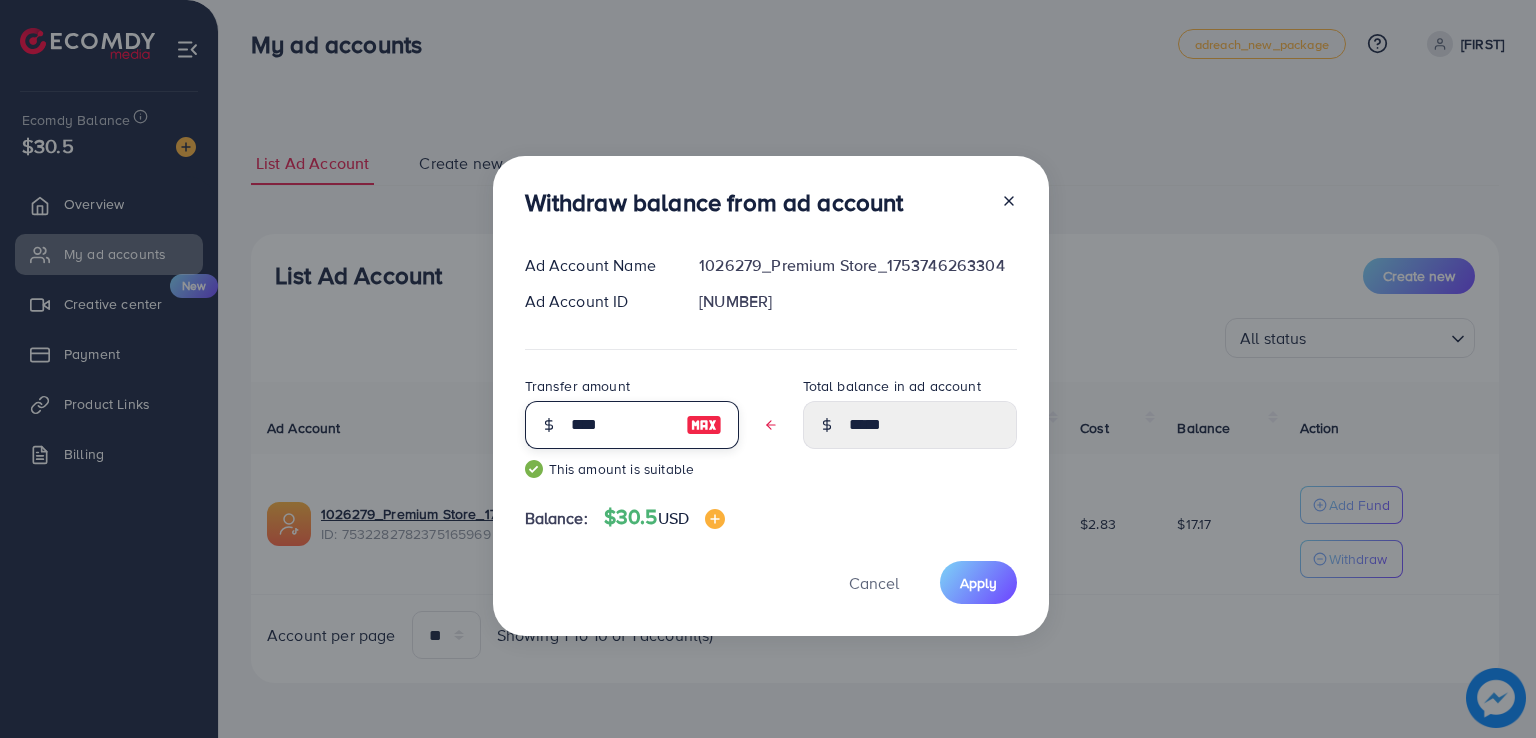 type on "*****" 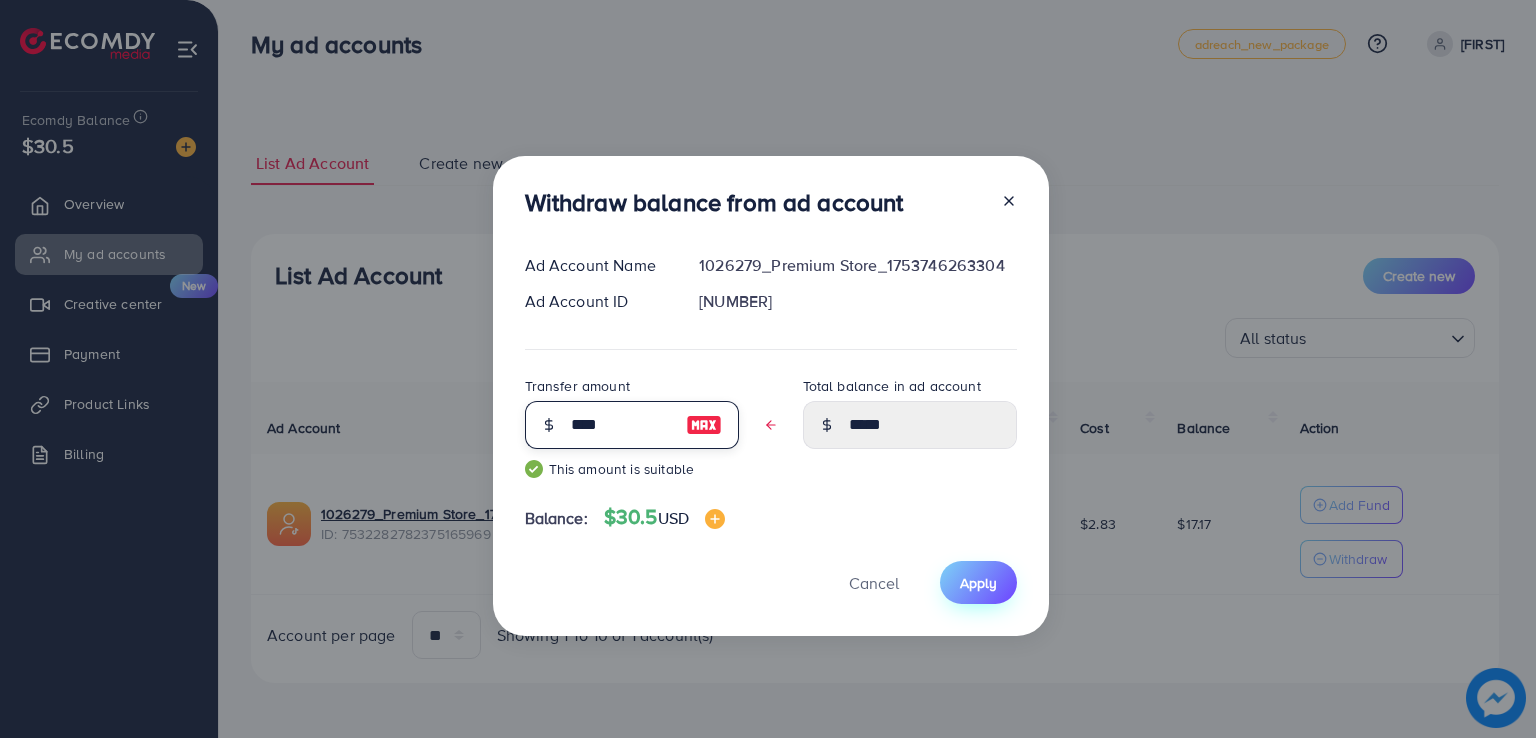 type on "****" 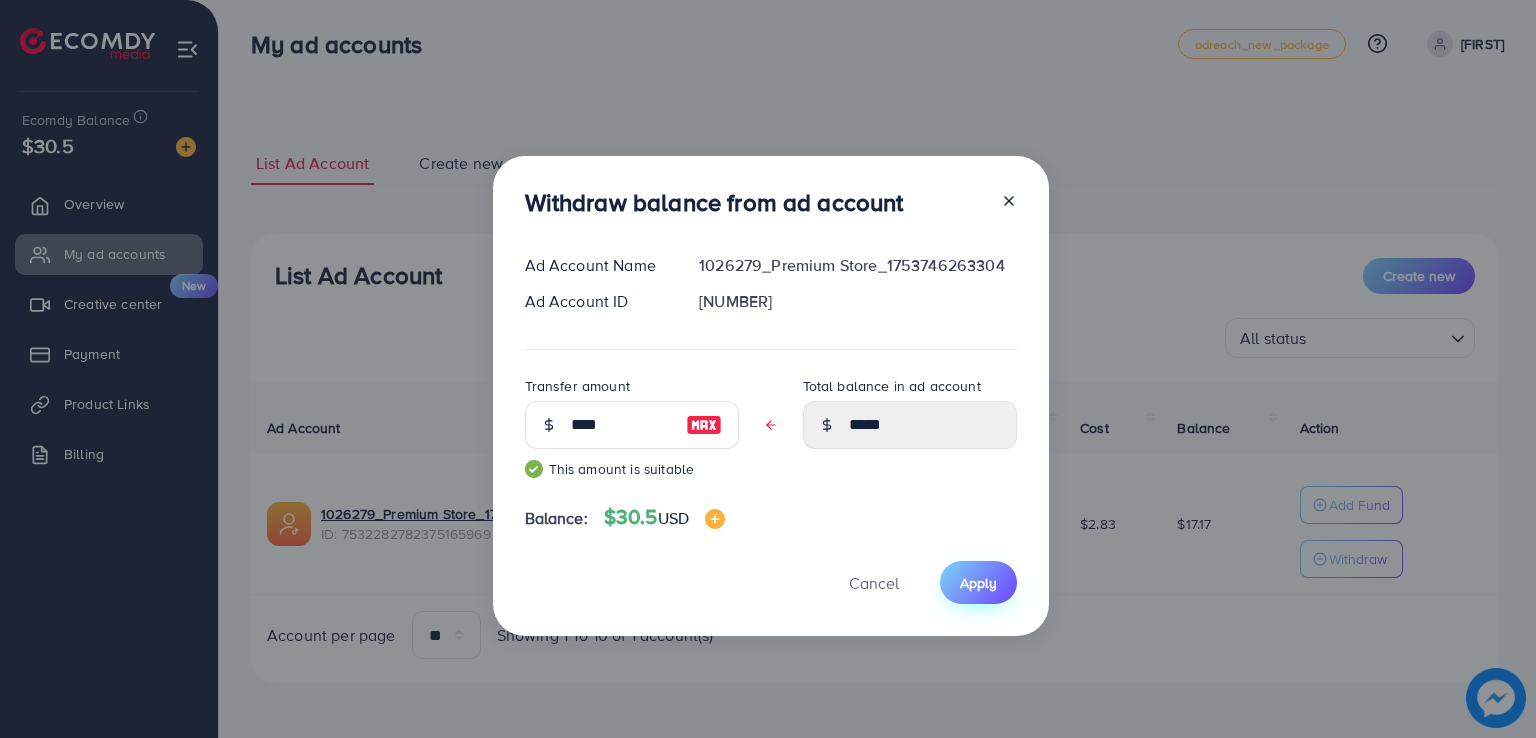 click on "Apply" at bounding box center [978, 582] 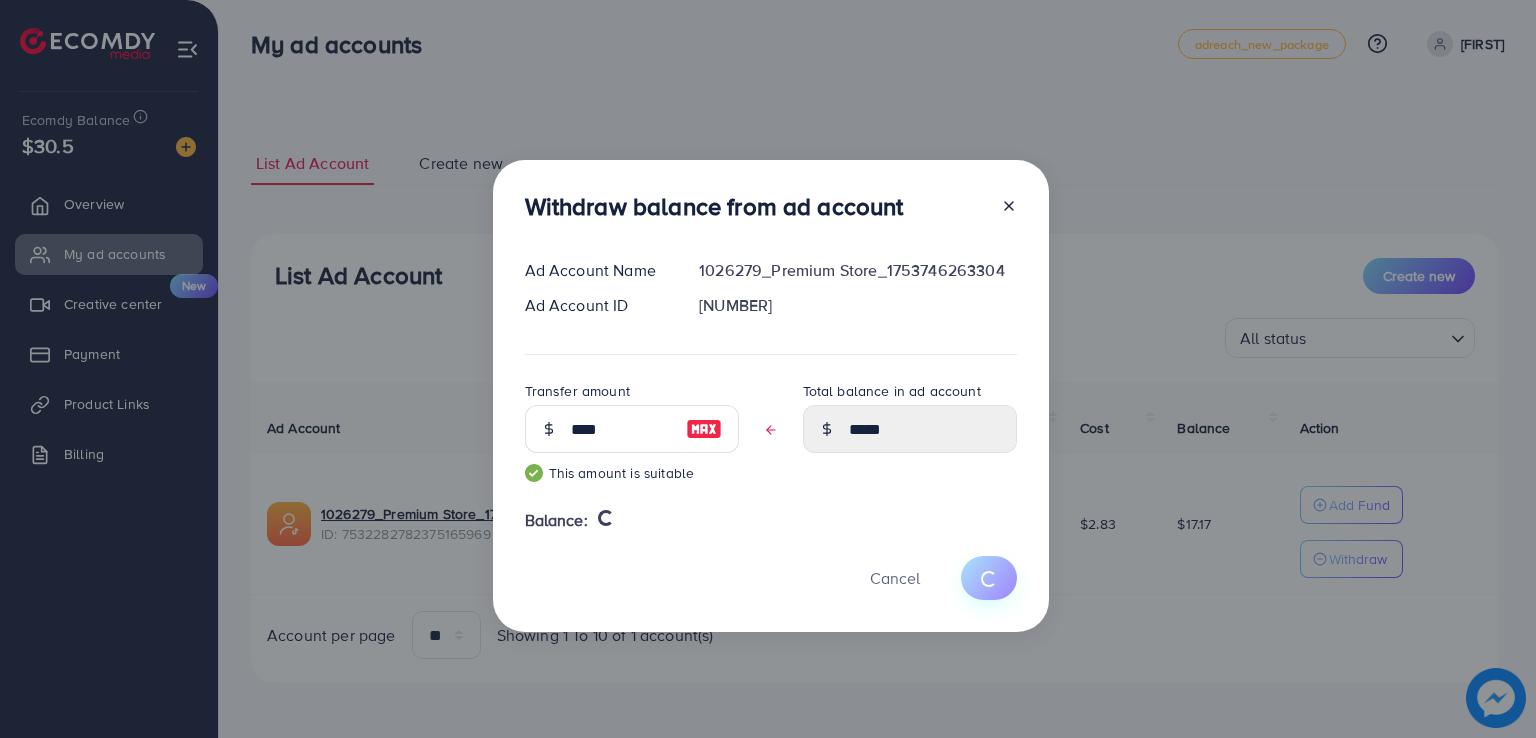 type 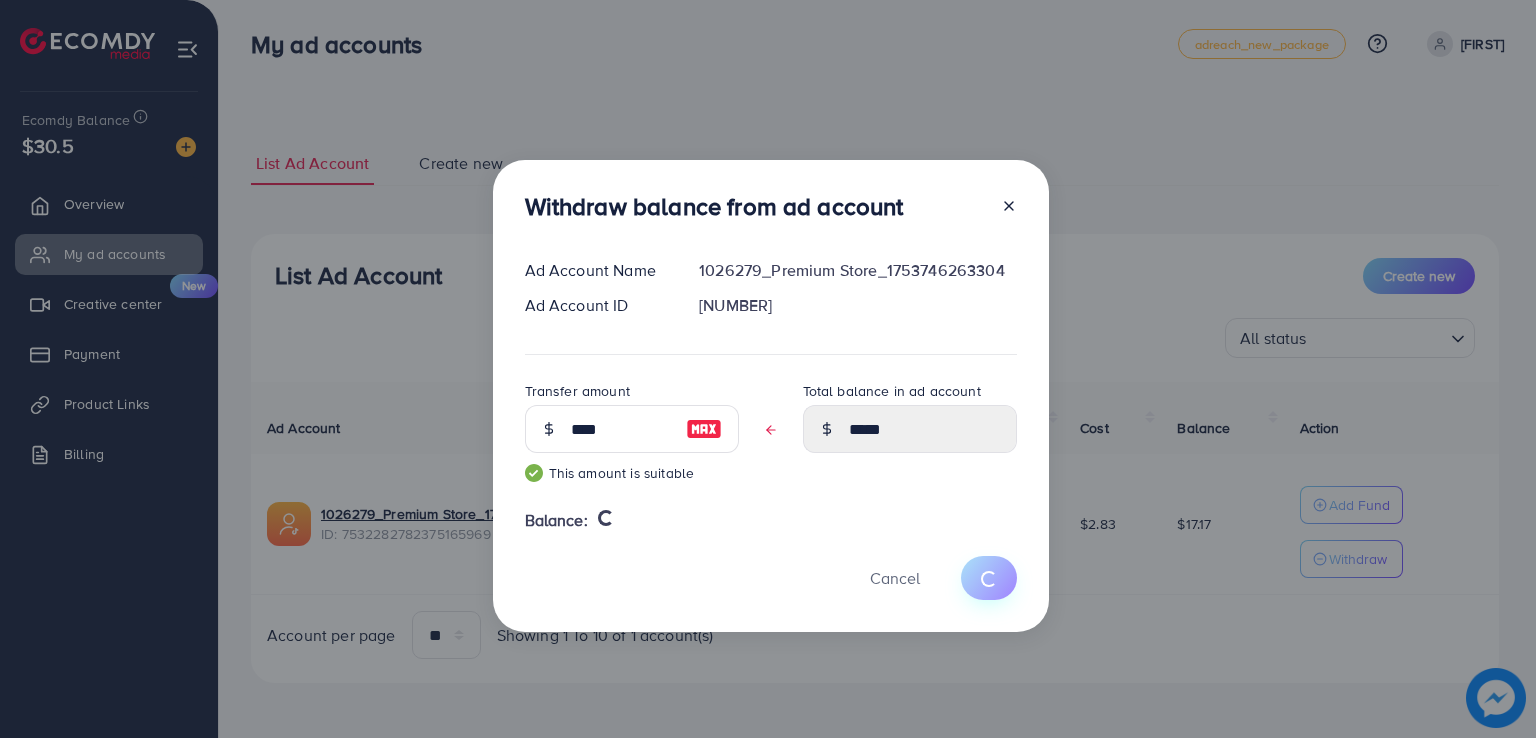 type on "*****" 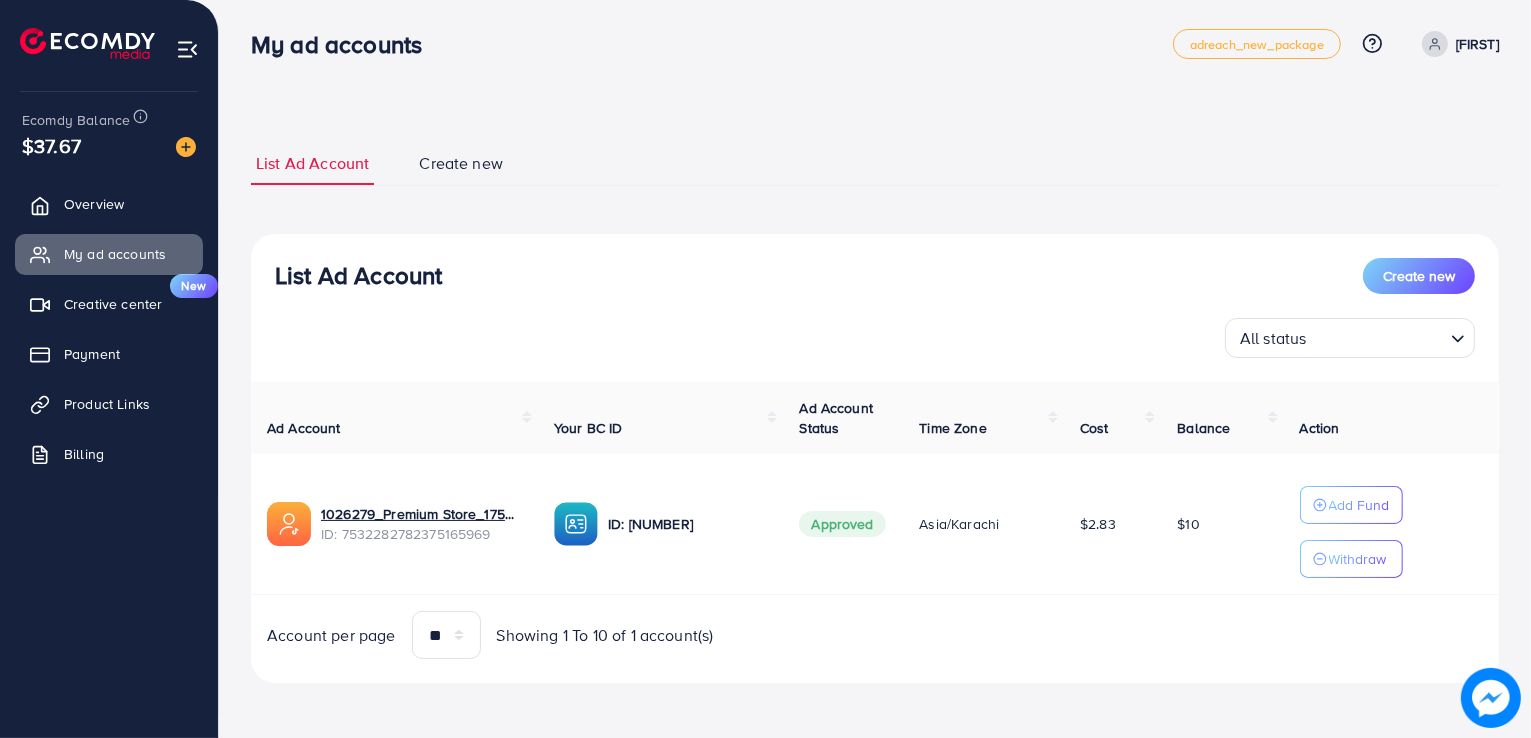 drag, startPoint x: 447, startPoint y: 276, endPoint x: 346, endPoint y: 276, distance: 101 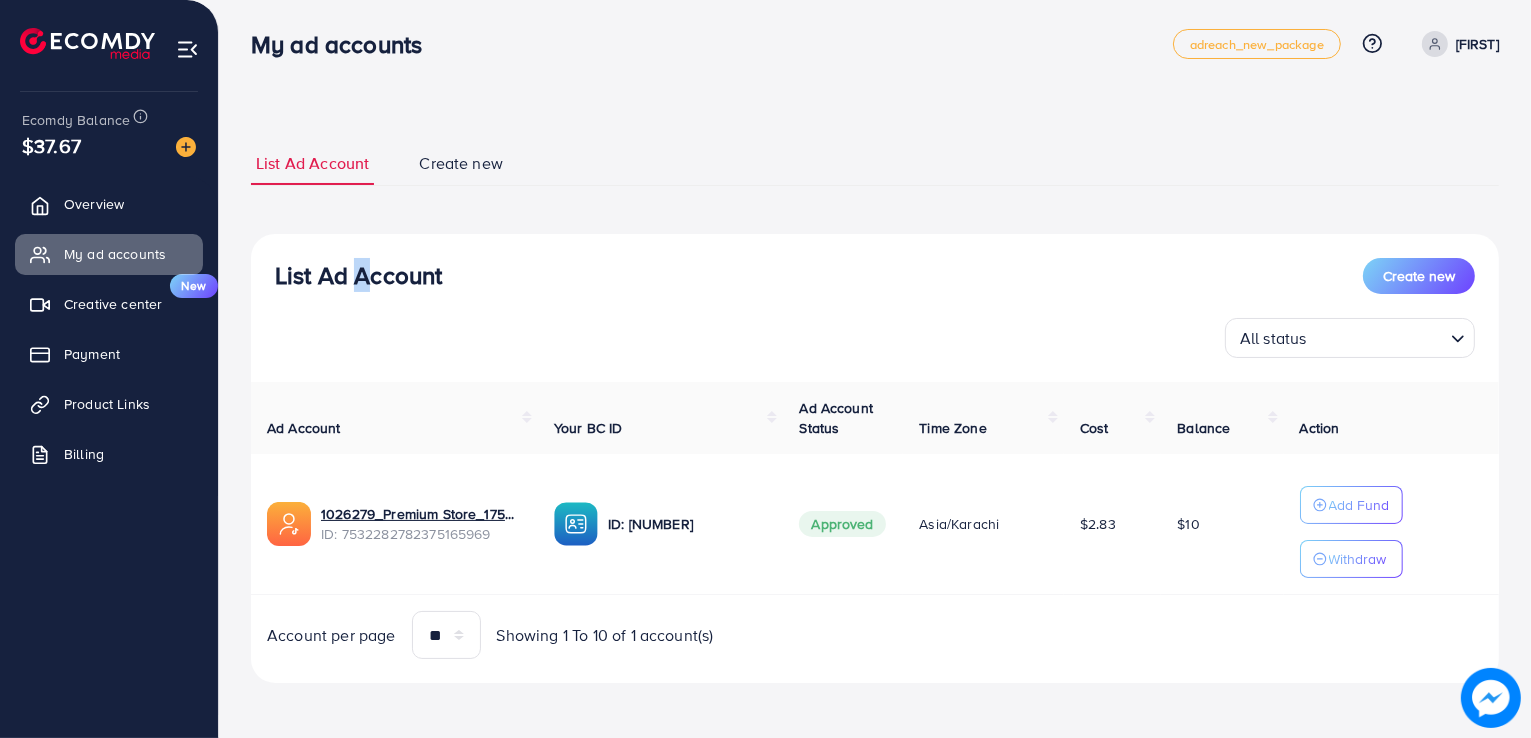 click on "List Ad Account" at bounding box center [358, 275] 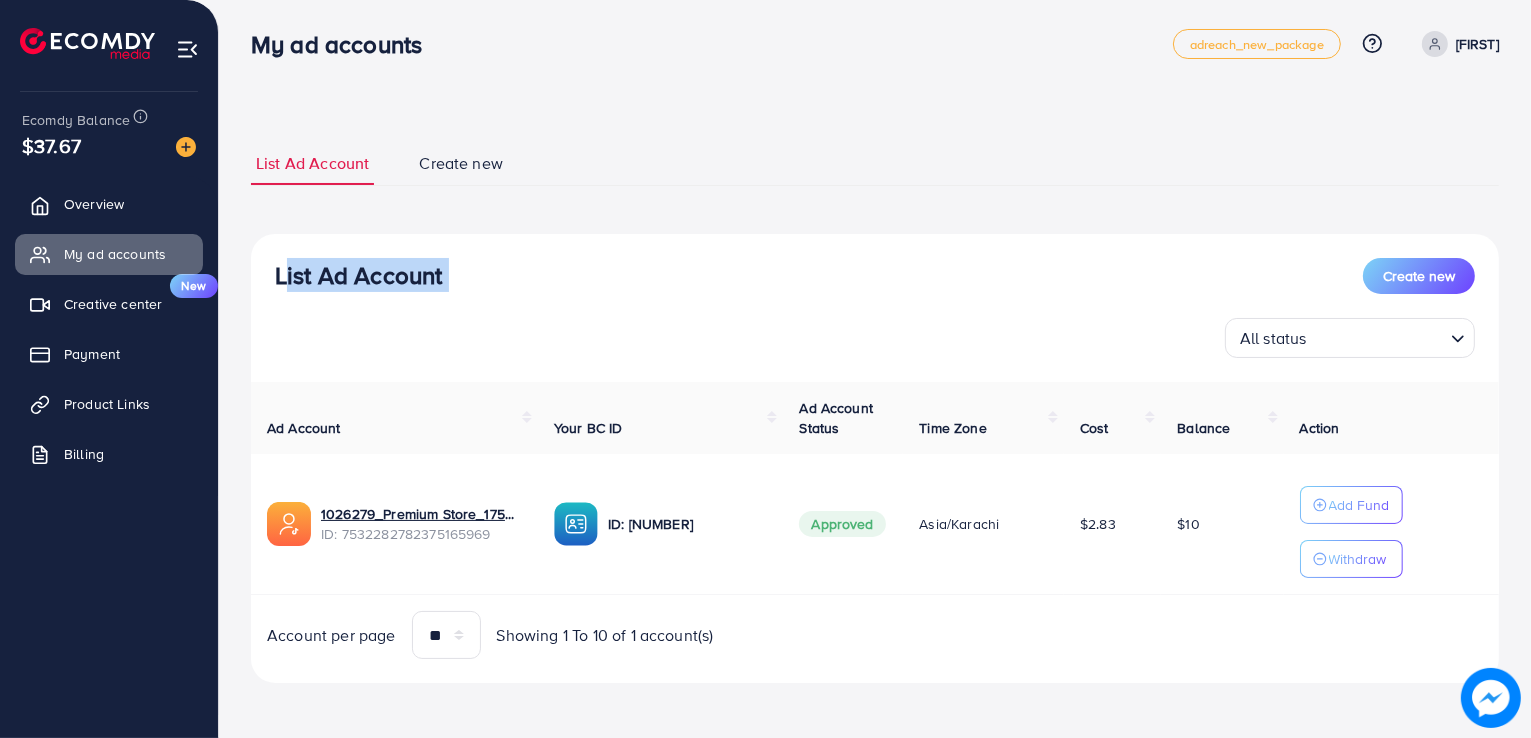 click on "List Ad Account" at bounding box center [358, 275] 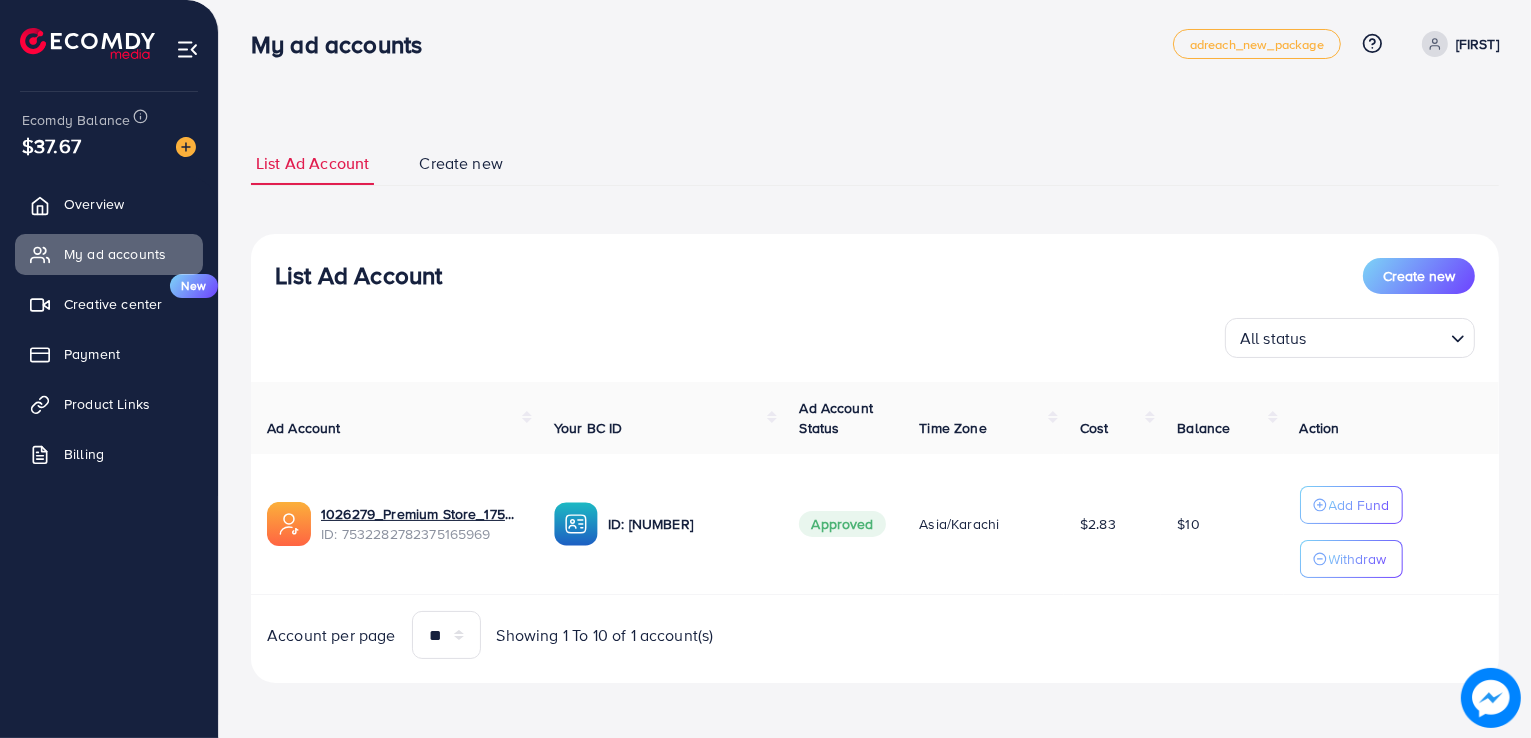 click on "List Ad Account" at bounding box center (358, 275) 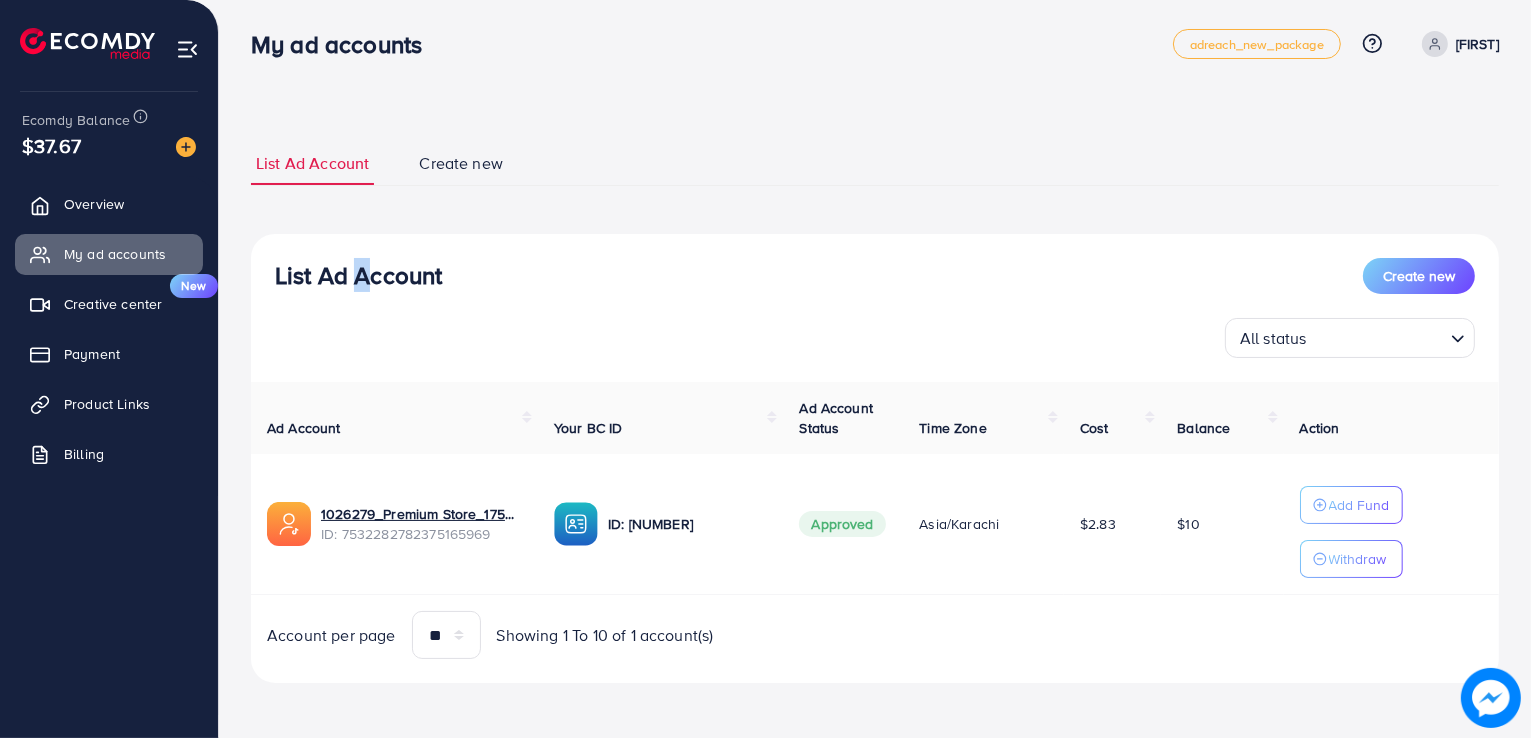 click on "List Ad Account" at bounding box center [358, 275] 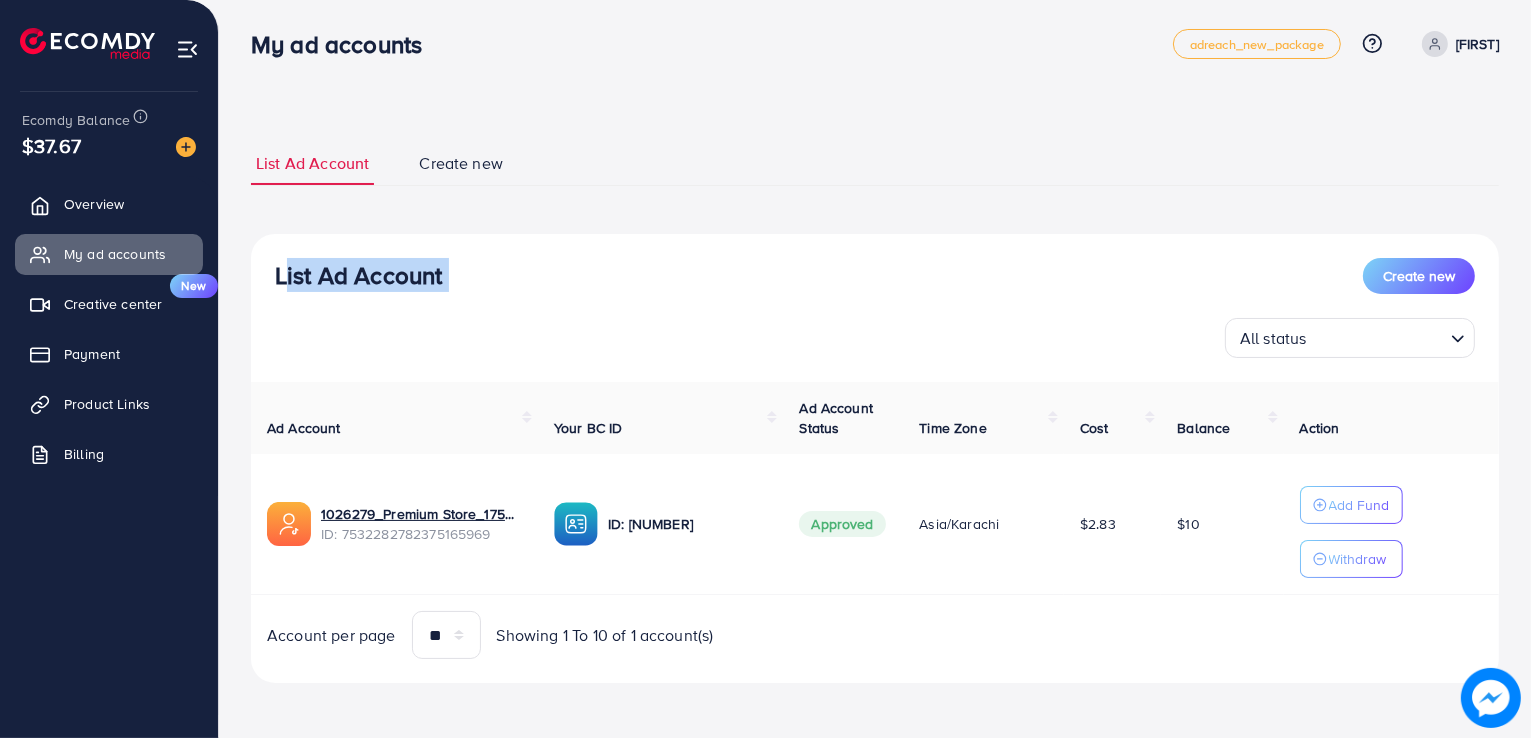 click on "List Ad Account" at bounding box center [358, 275] 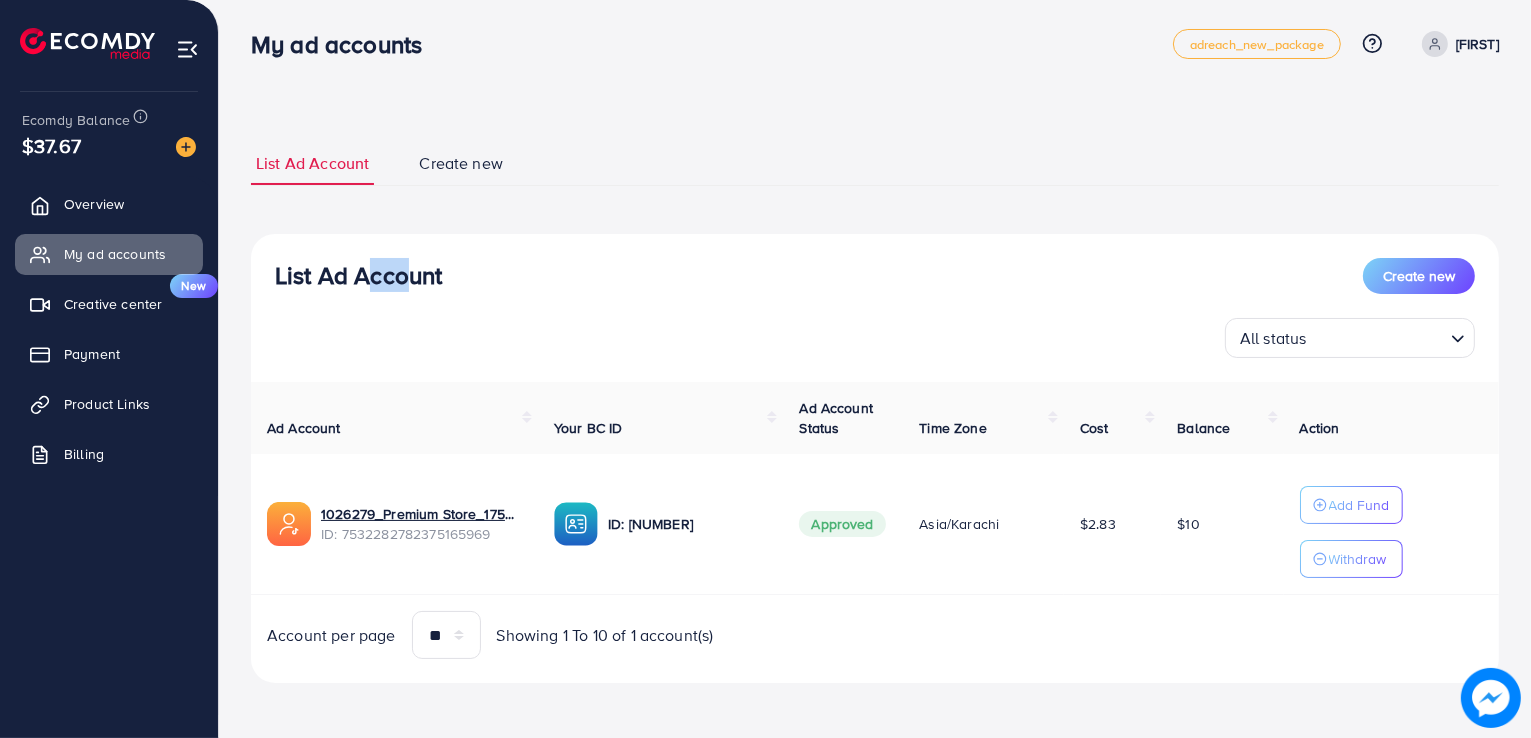 drag, startPoint x: 356, startPoint y: 276, endPoint x: 392, endPoint y: 276, distance: 36 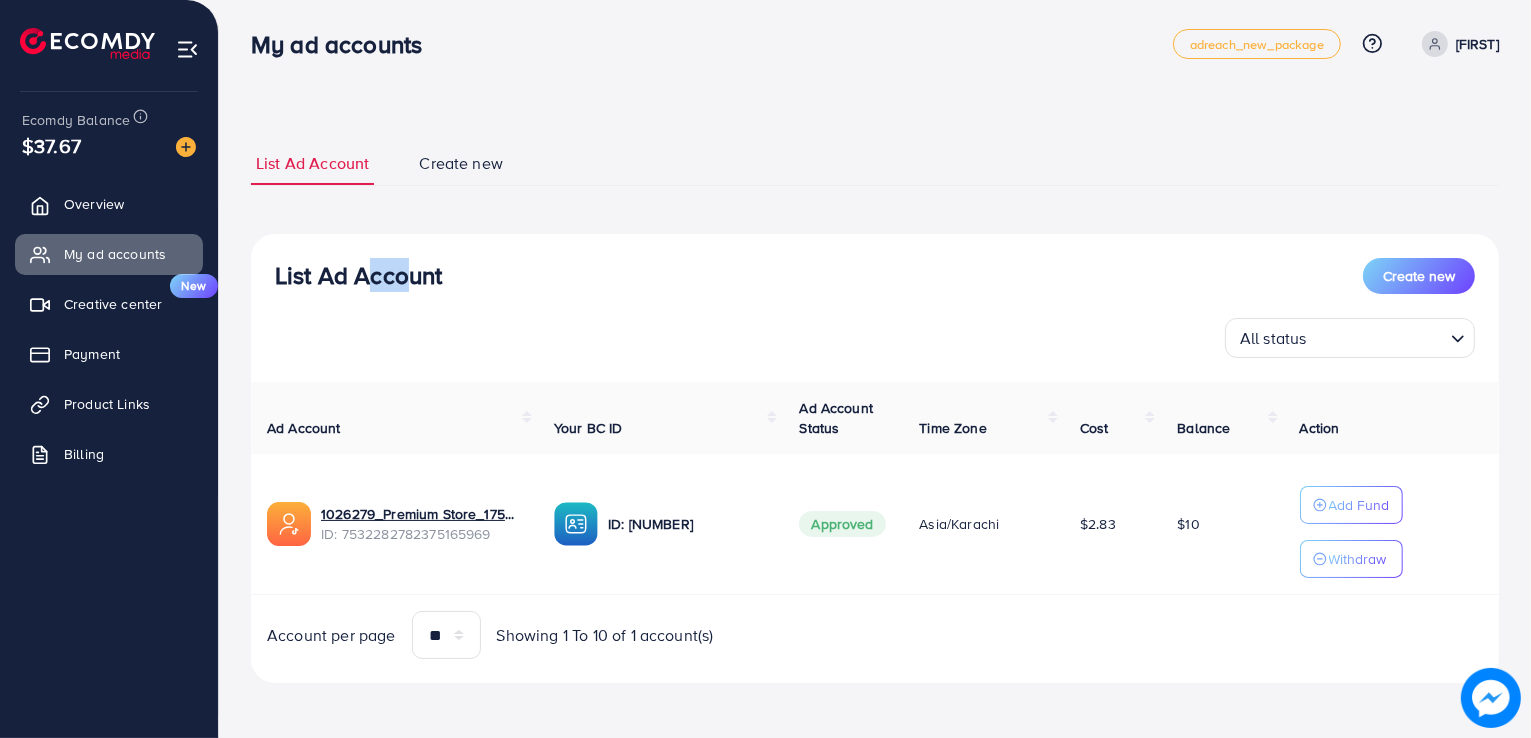 drag, startPoint x: 442, startPoint y: 281, endPoint x: 352, endPoint y: 277, distance: 90.088844 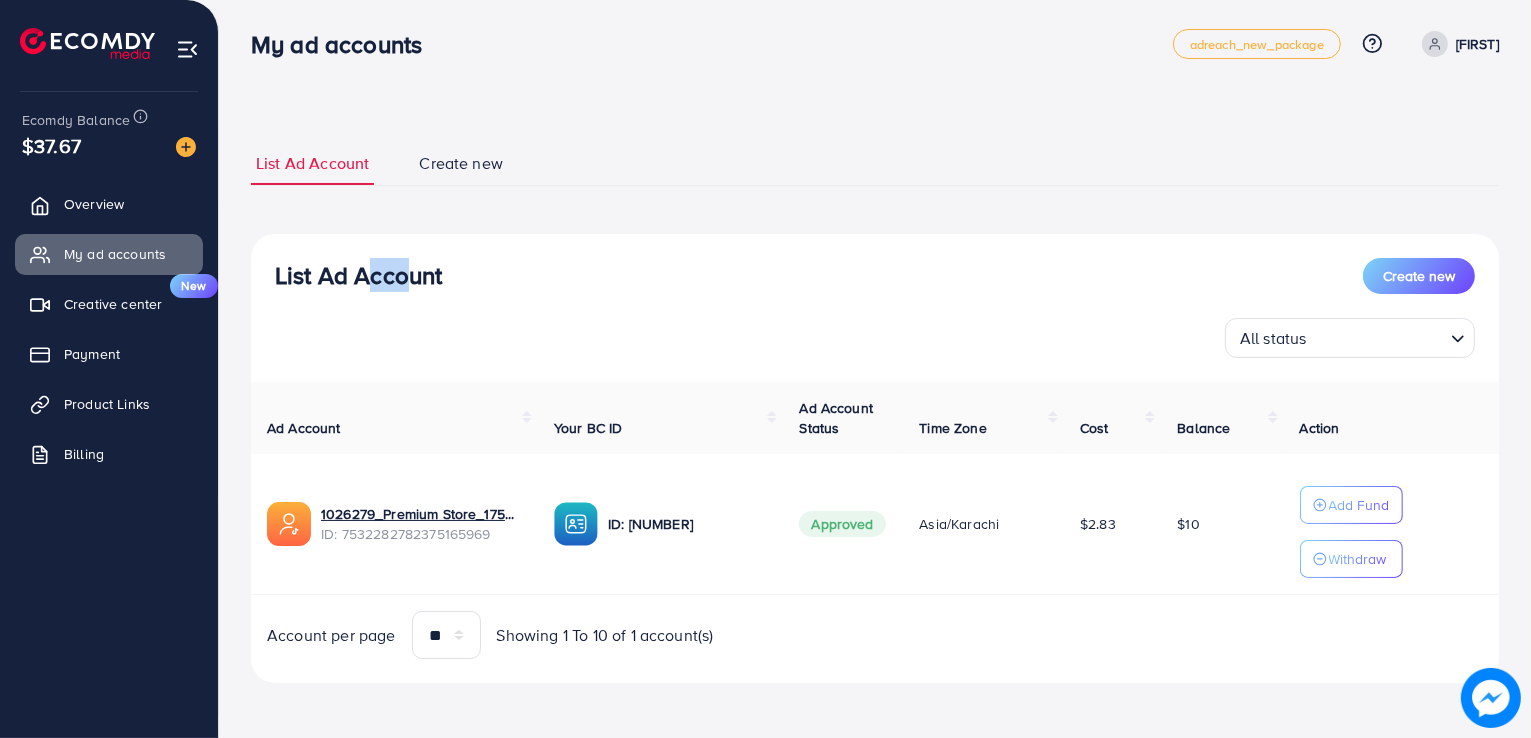 click on "List Ad Account" at bounding box center [358, 275] 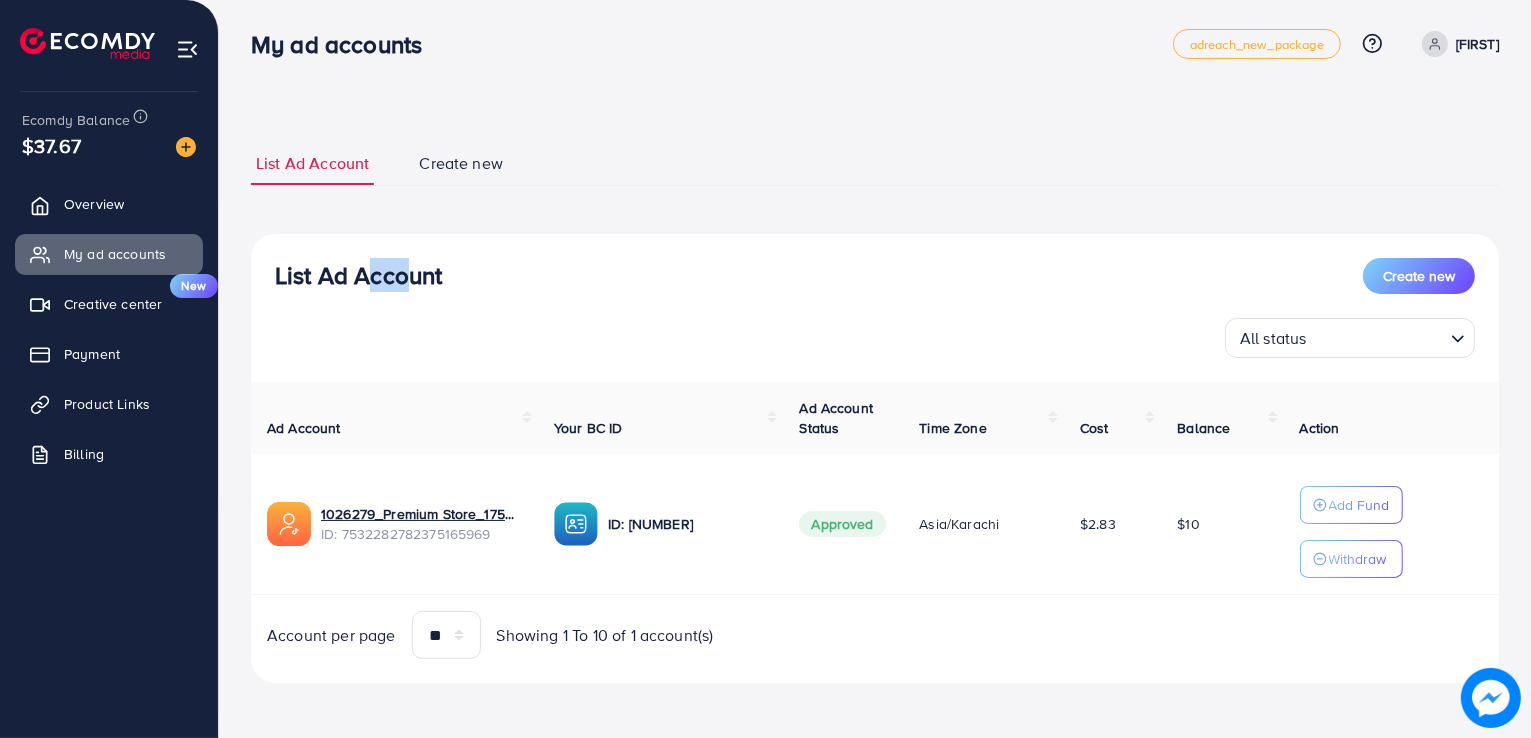 drag, startPoint x: 448, startPoint y: 278, endPoint x: 369, endPoint y: 267, distance: 79.762146 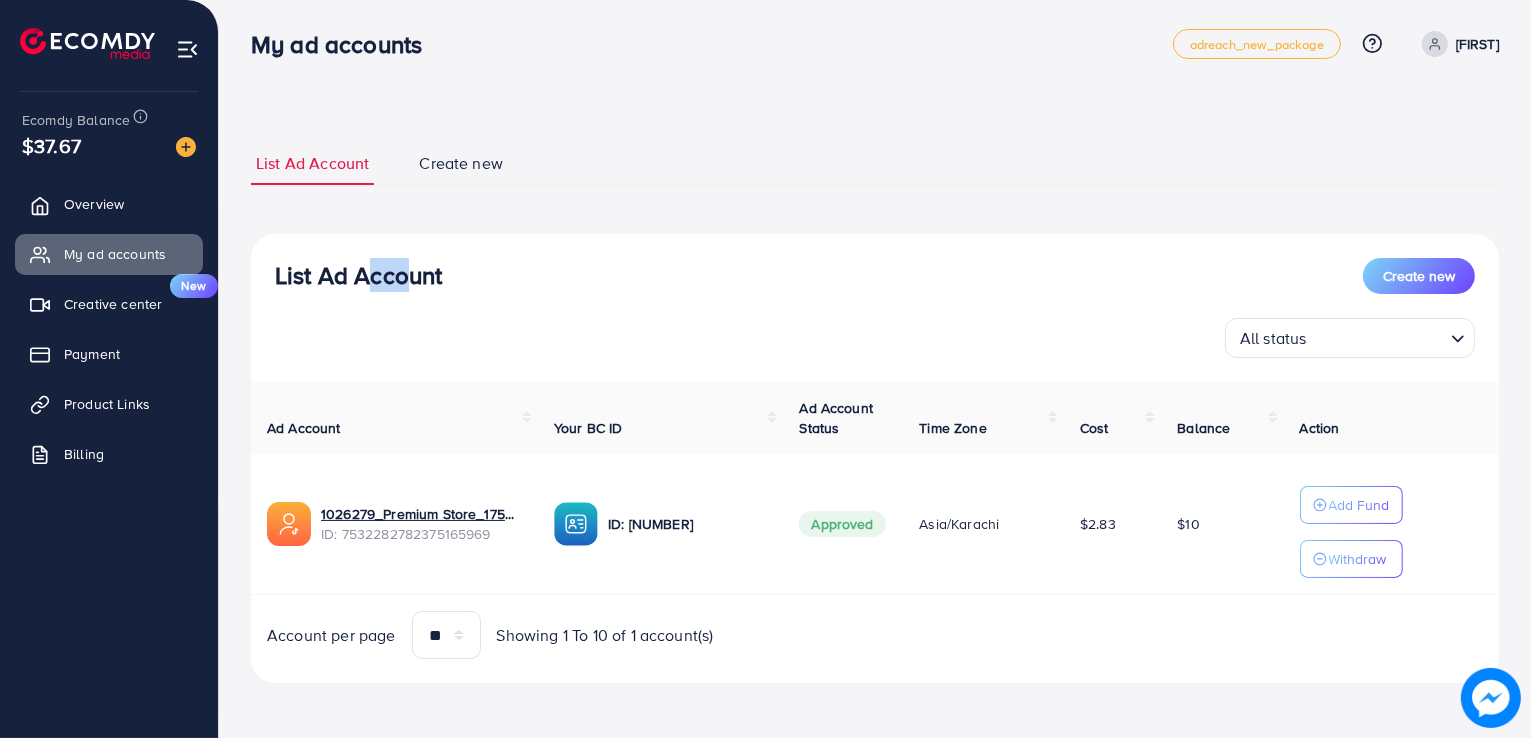 click on "List Ad Account   Create new" at bounding box center (875, 276) 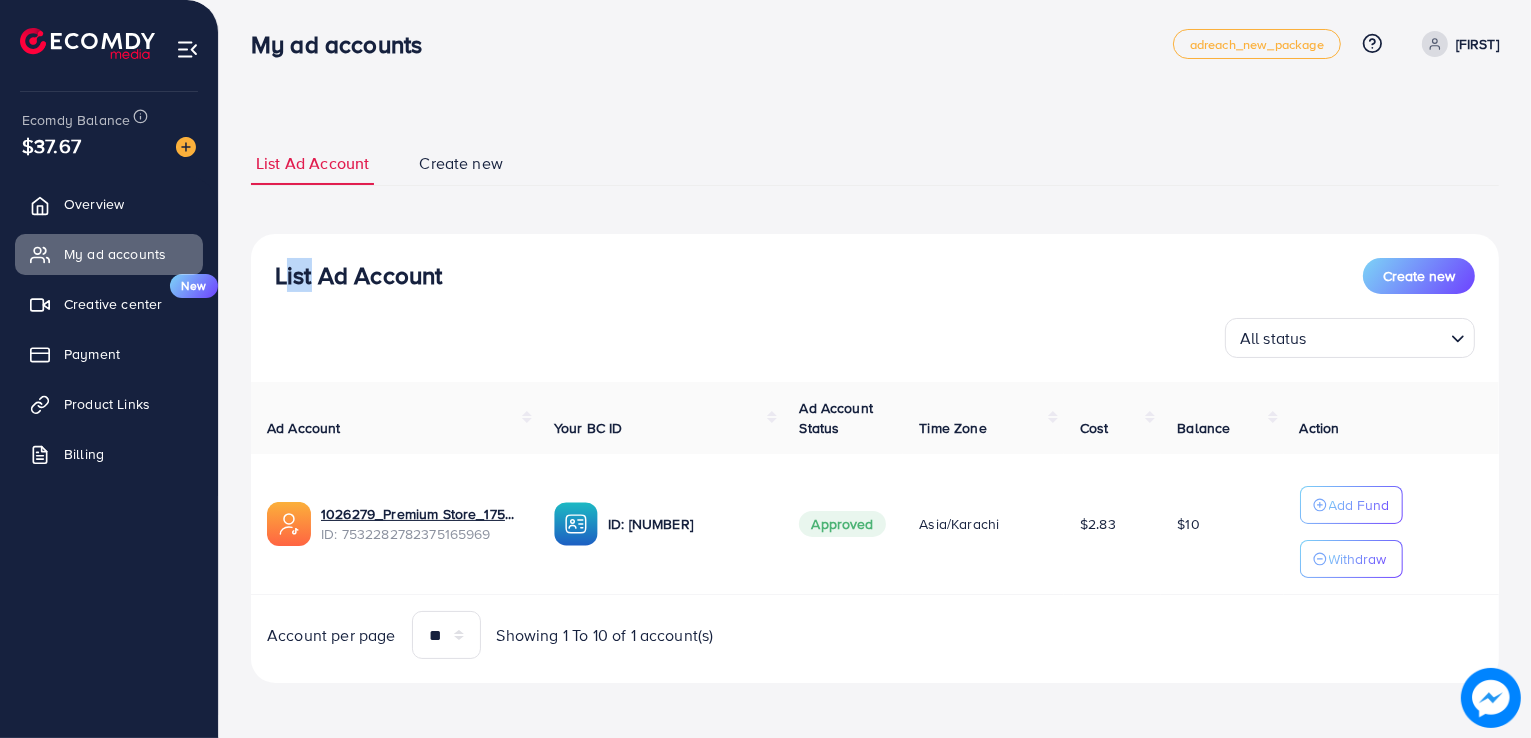 drag, startPoint x: 275, startPoint y: 271, endPoint x: 306, endPoint y: 273, distance: 31.06445 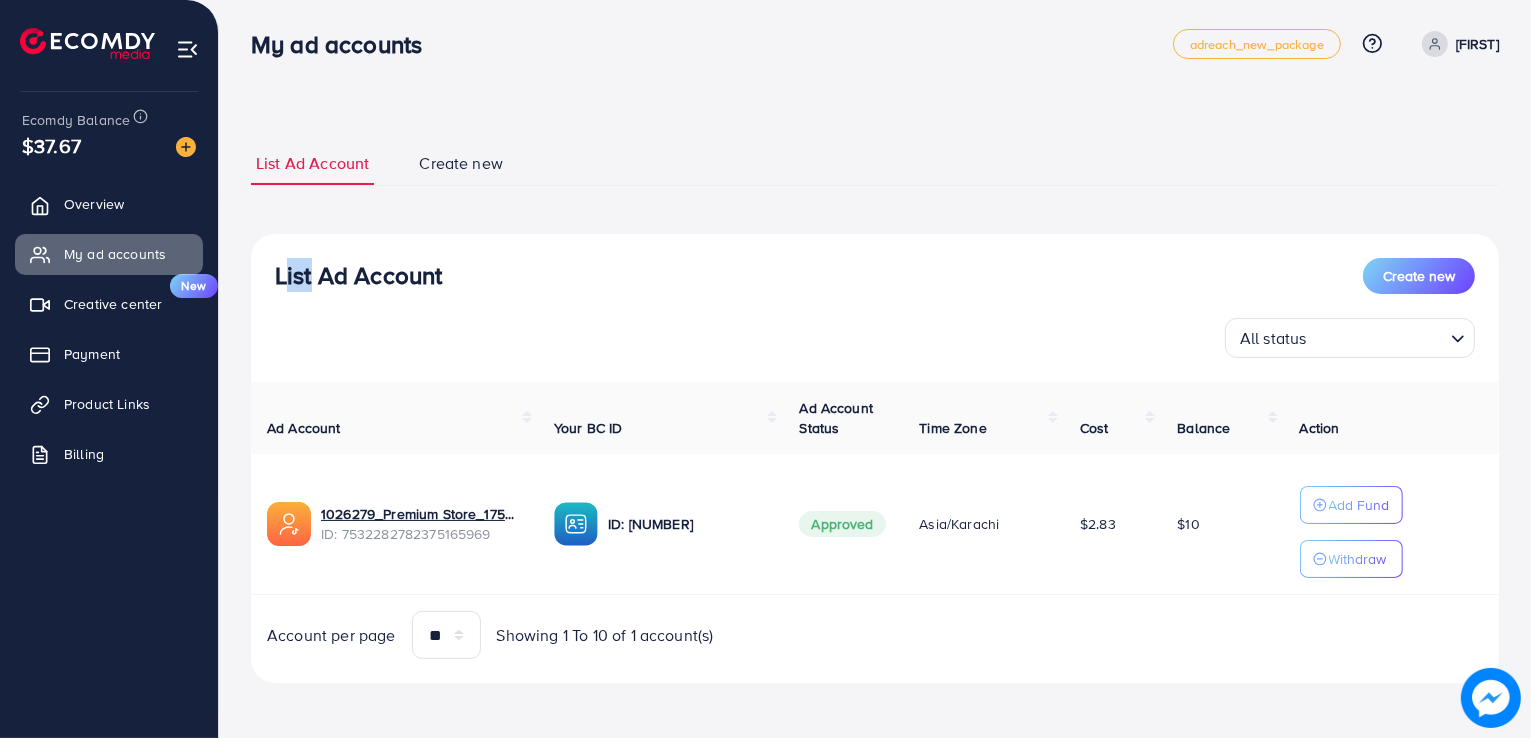 click on "List Ad Account" at bounding box center [358, 275] 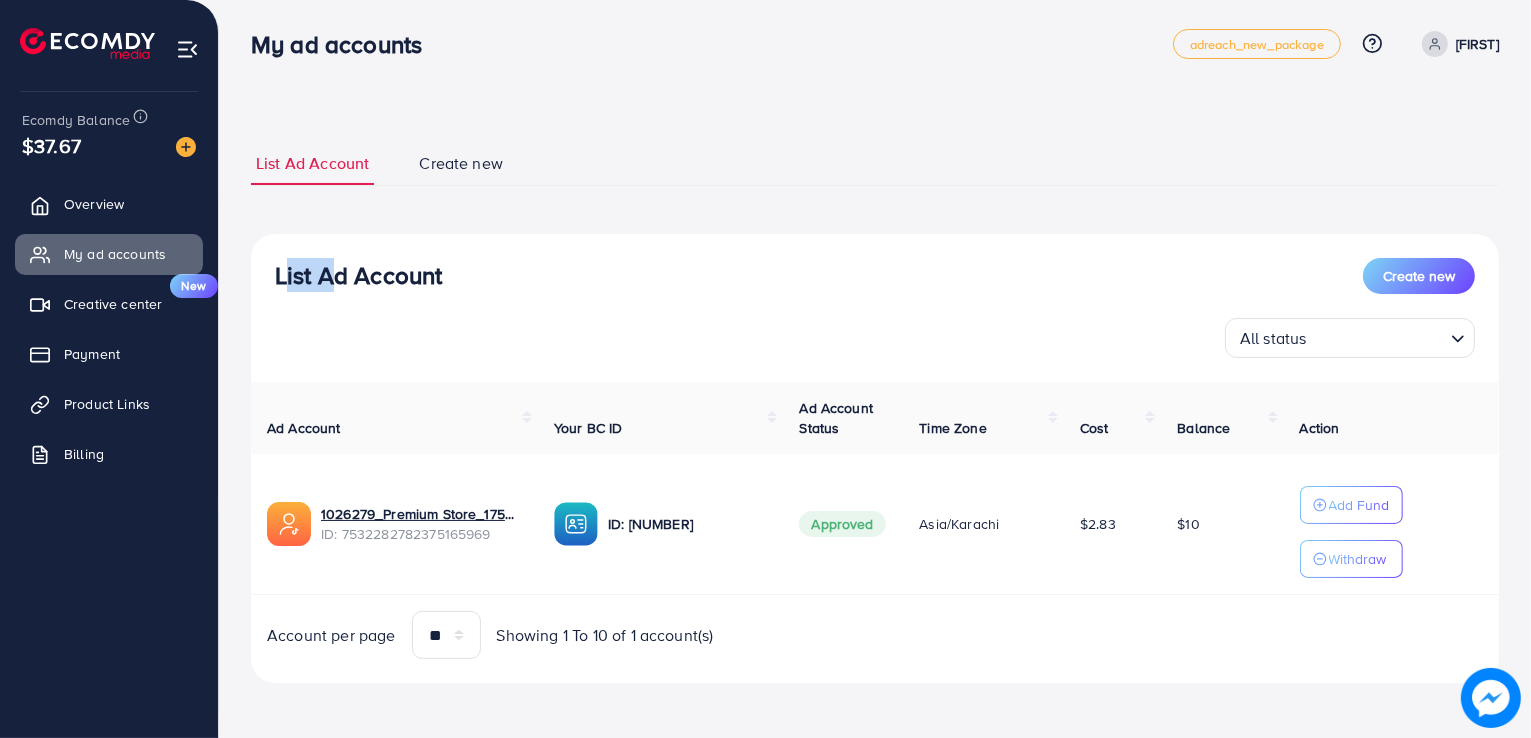 click on "List Ad Account" at bounding box center (358, 275) 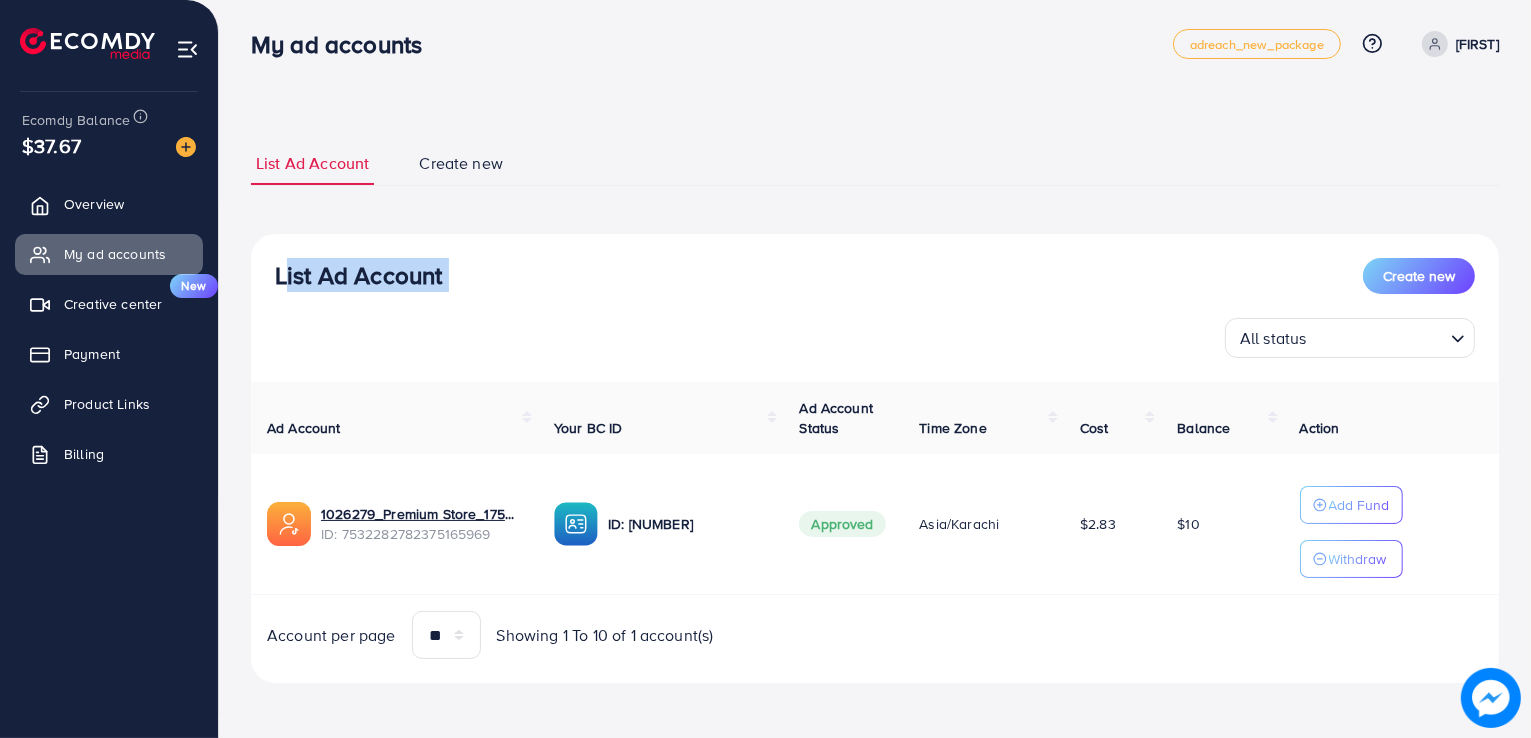 click on "List Ad Account" at bounding box center [358, 275] 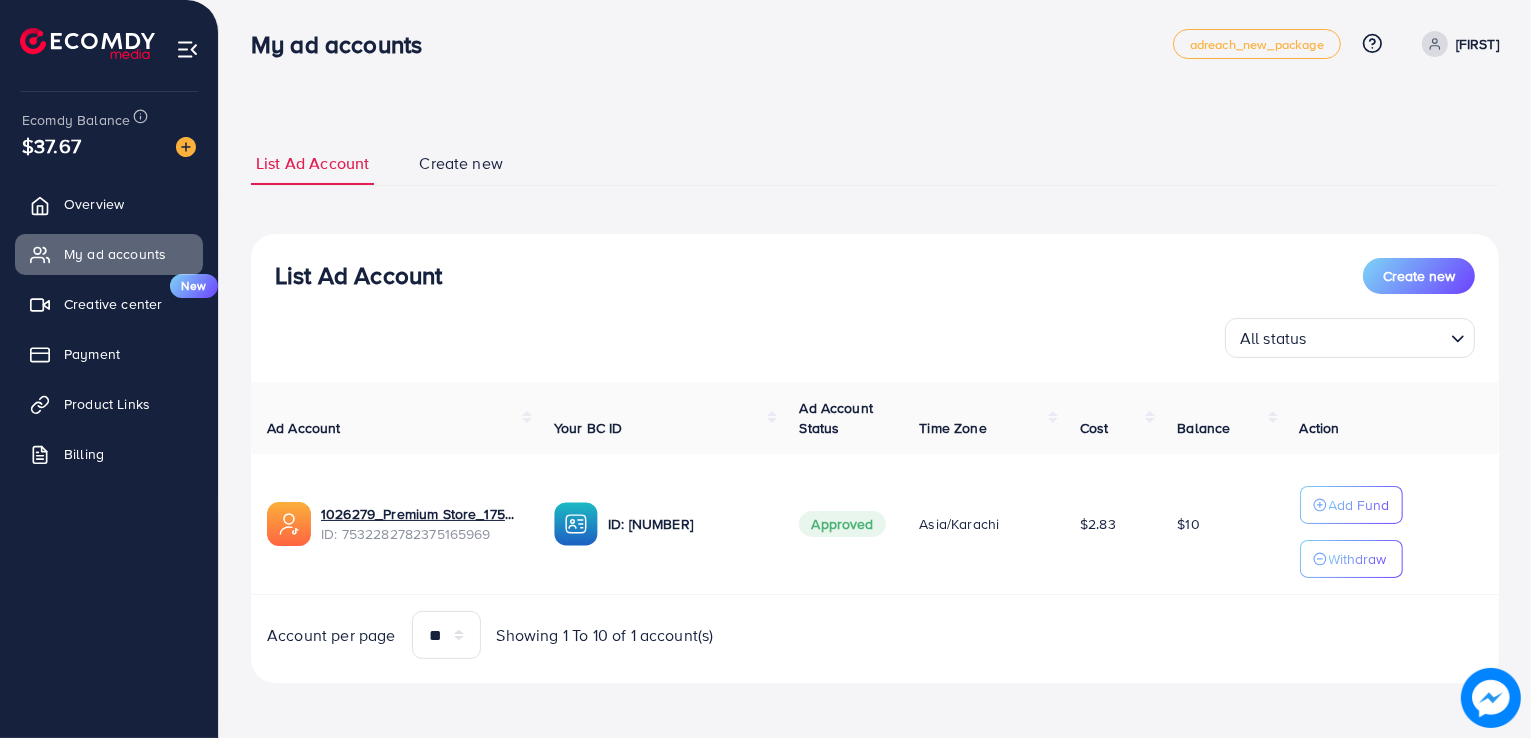 click on "List Ad Account" at bounding box center (358, 275) 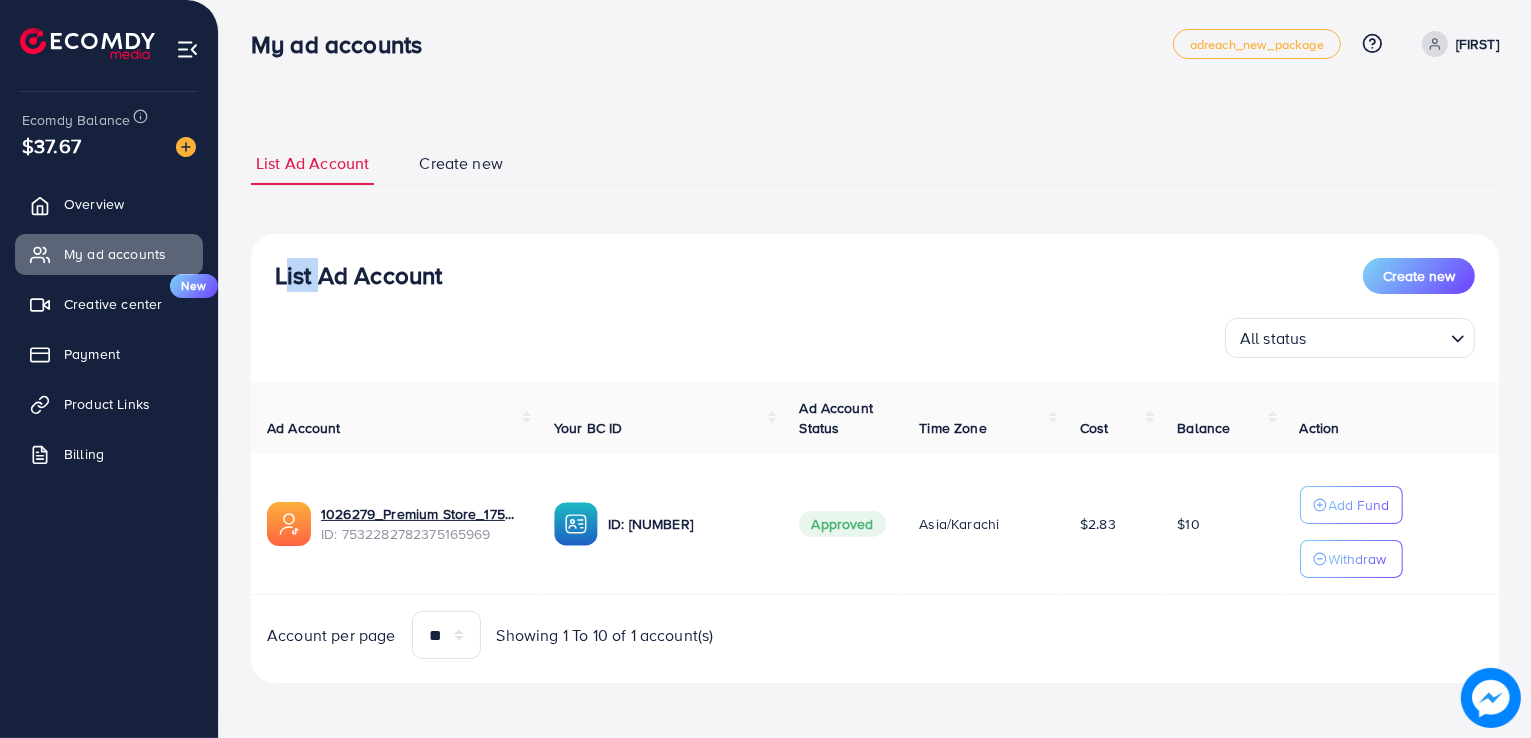 drag, startPoint x: 275, startPoint y: 273, endPoint x: 311, endPoint y: 278, distance: 36.345562 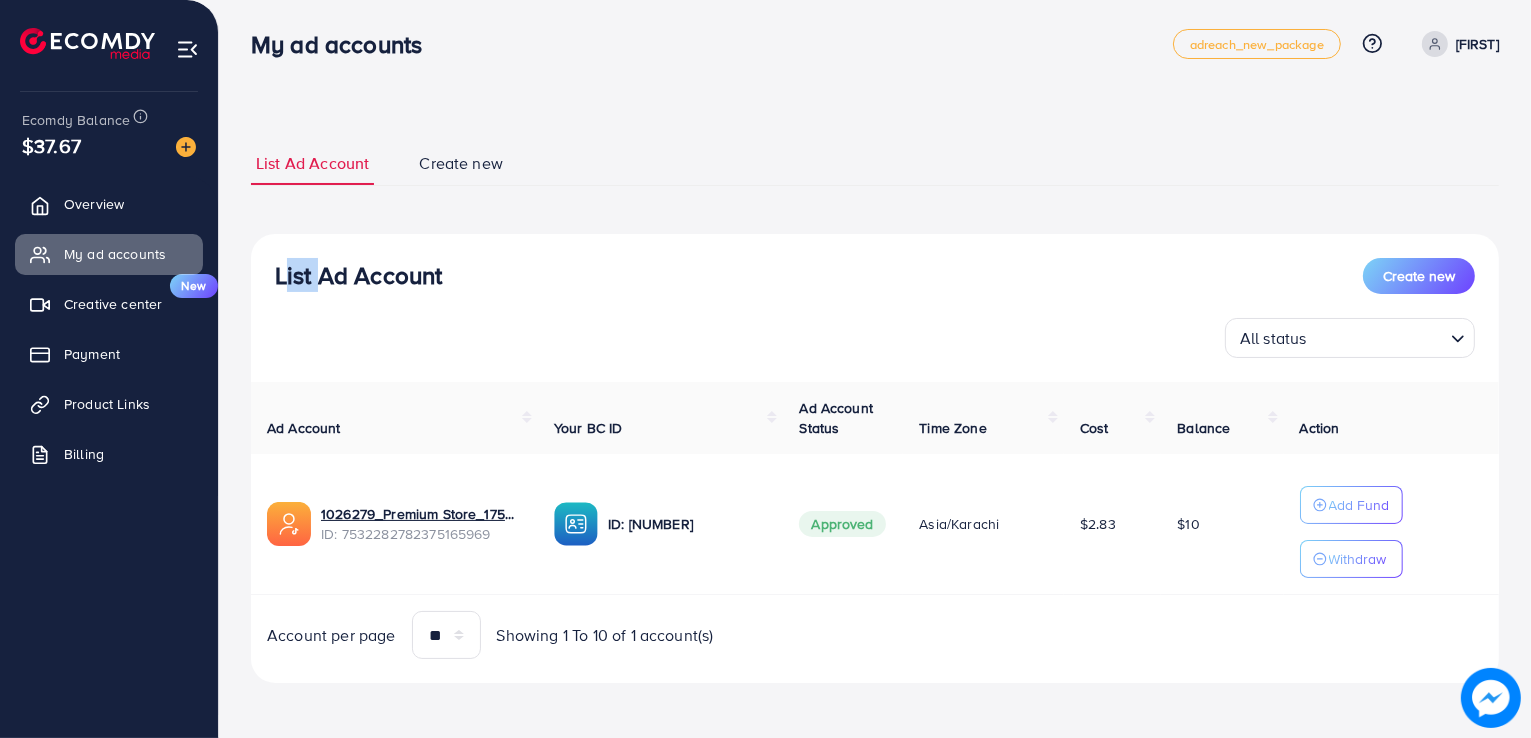 click on "List Ad Account" at bounding box center (358, 275) 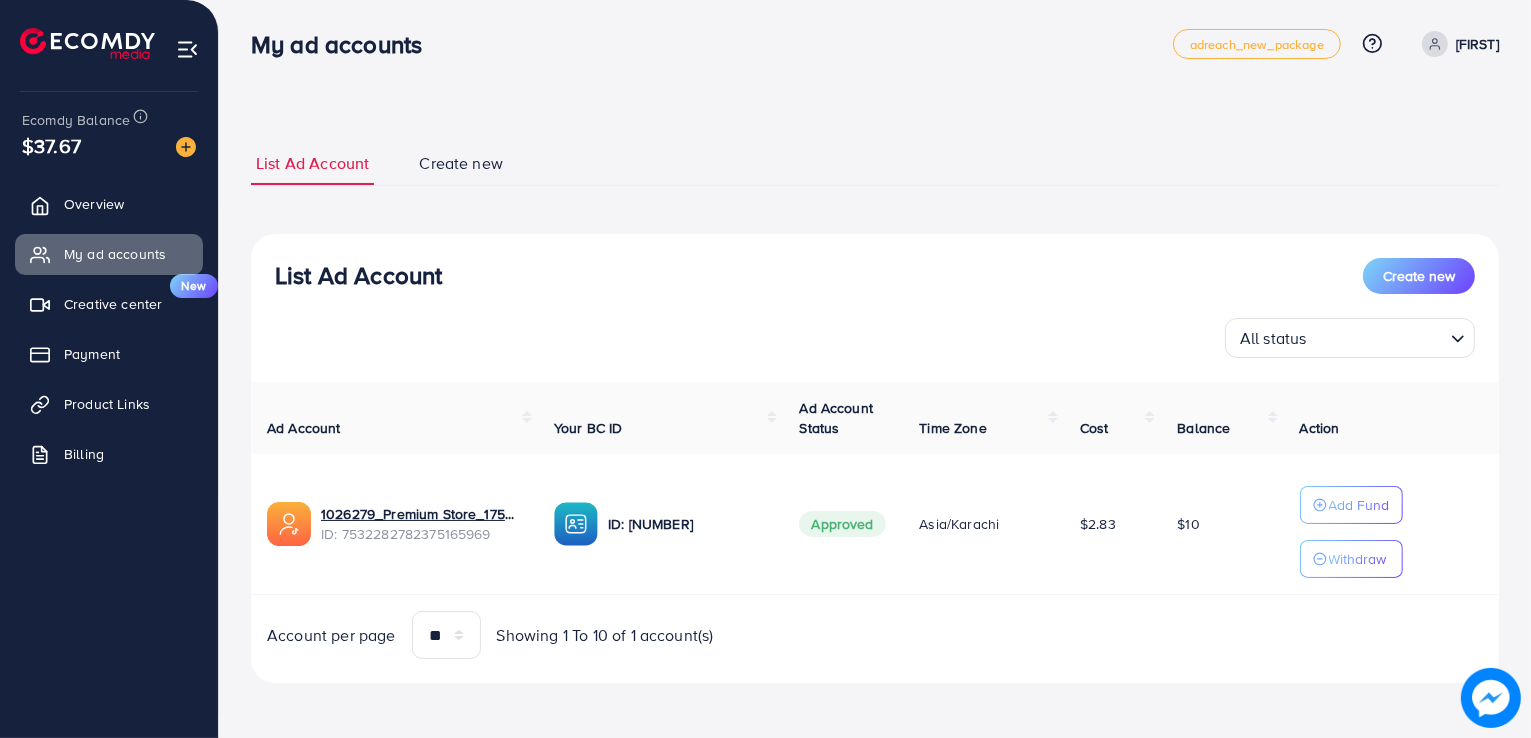 click on "Overview My ad accounts Creative center  New  Payment Product Links Billing" at bounding box center [109, 335] 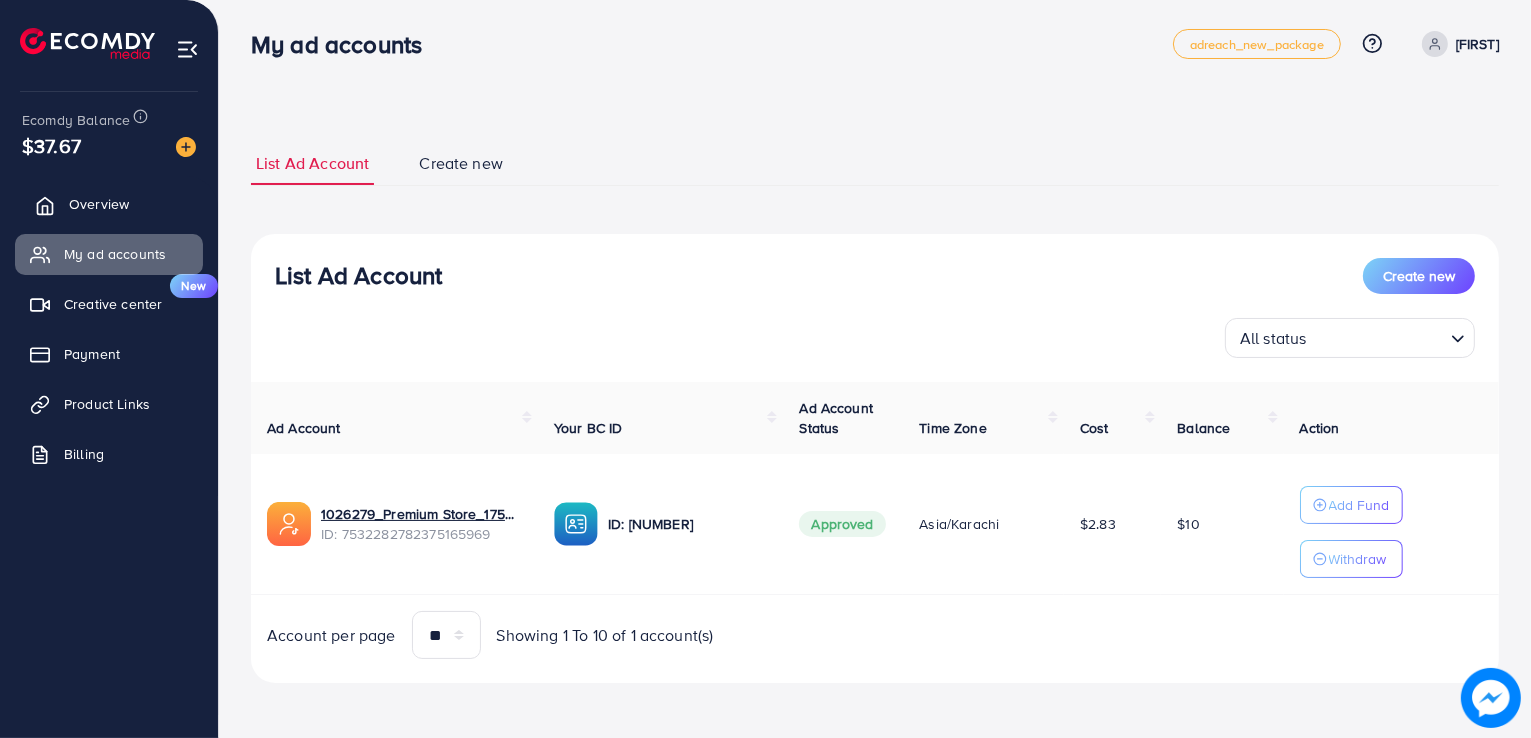 click on "Overview" at bounding box center [99, 204] 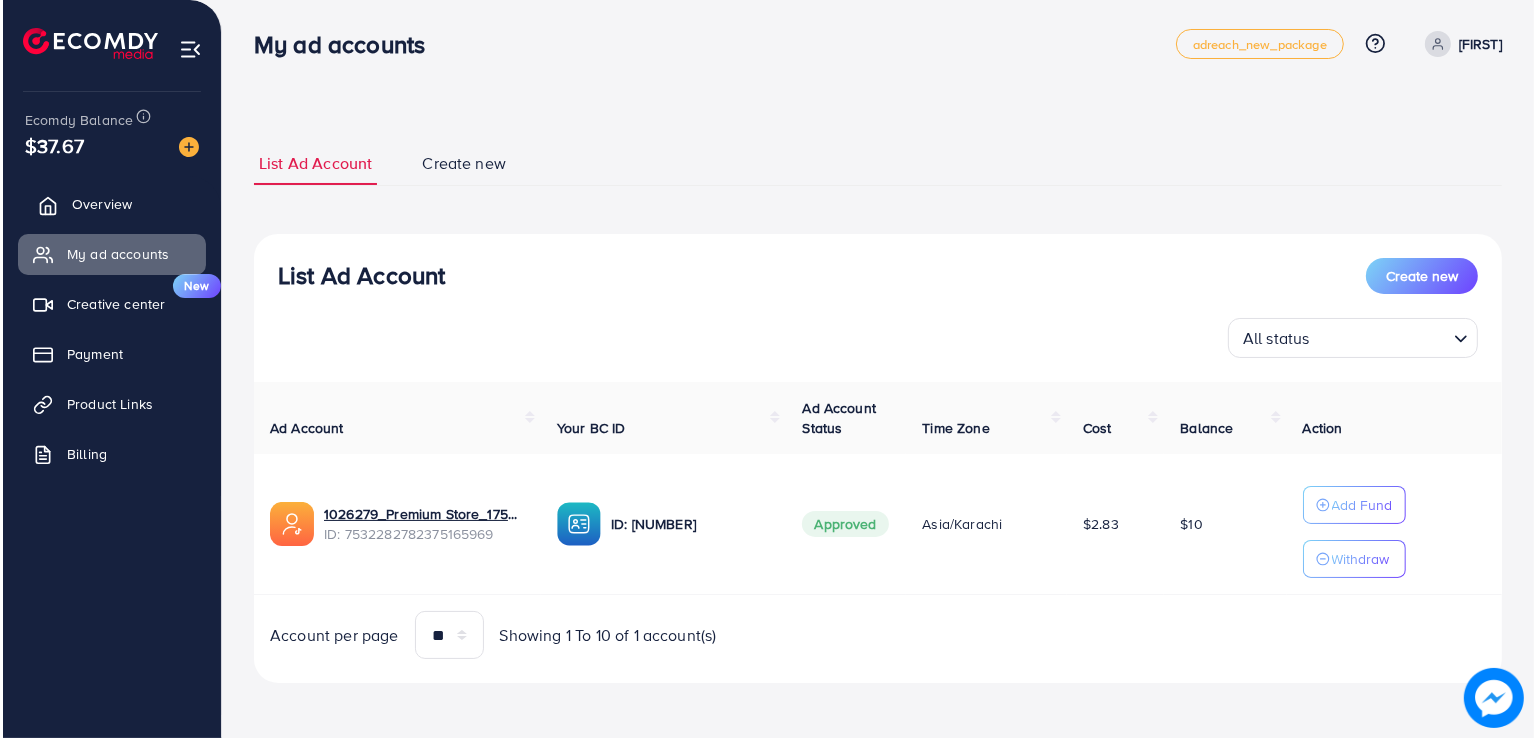 scroll, scrollTop: 0, scrollLeft: 0, axis: both 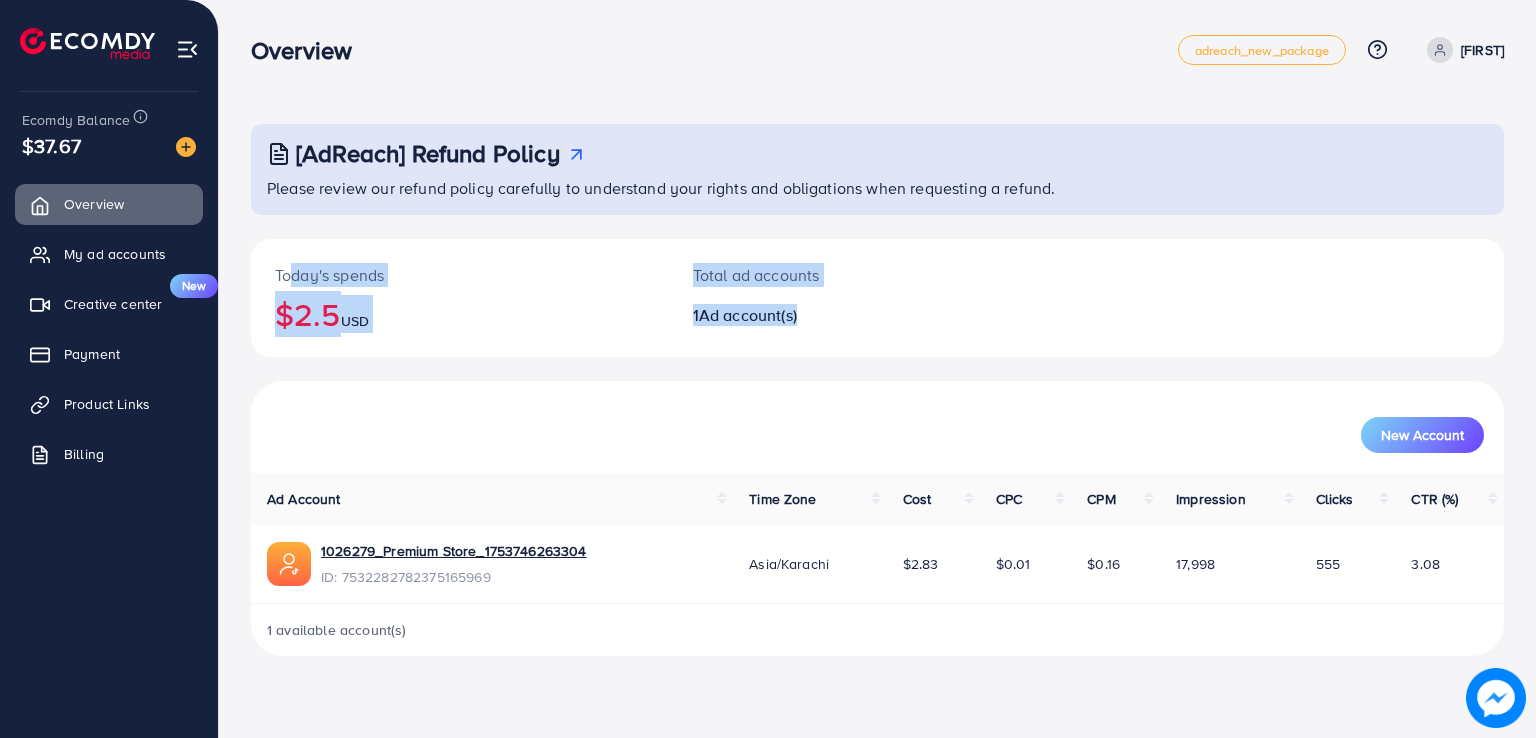 drag, startPoint x: 282, startPoint y: 276, endPoint x: 948, endPoint y: 313, distance: 667.027 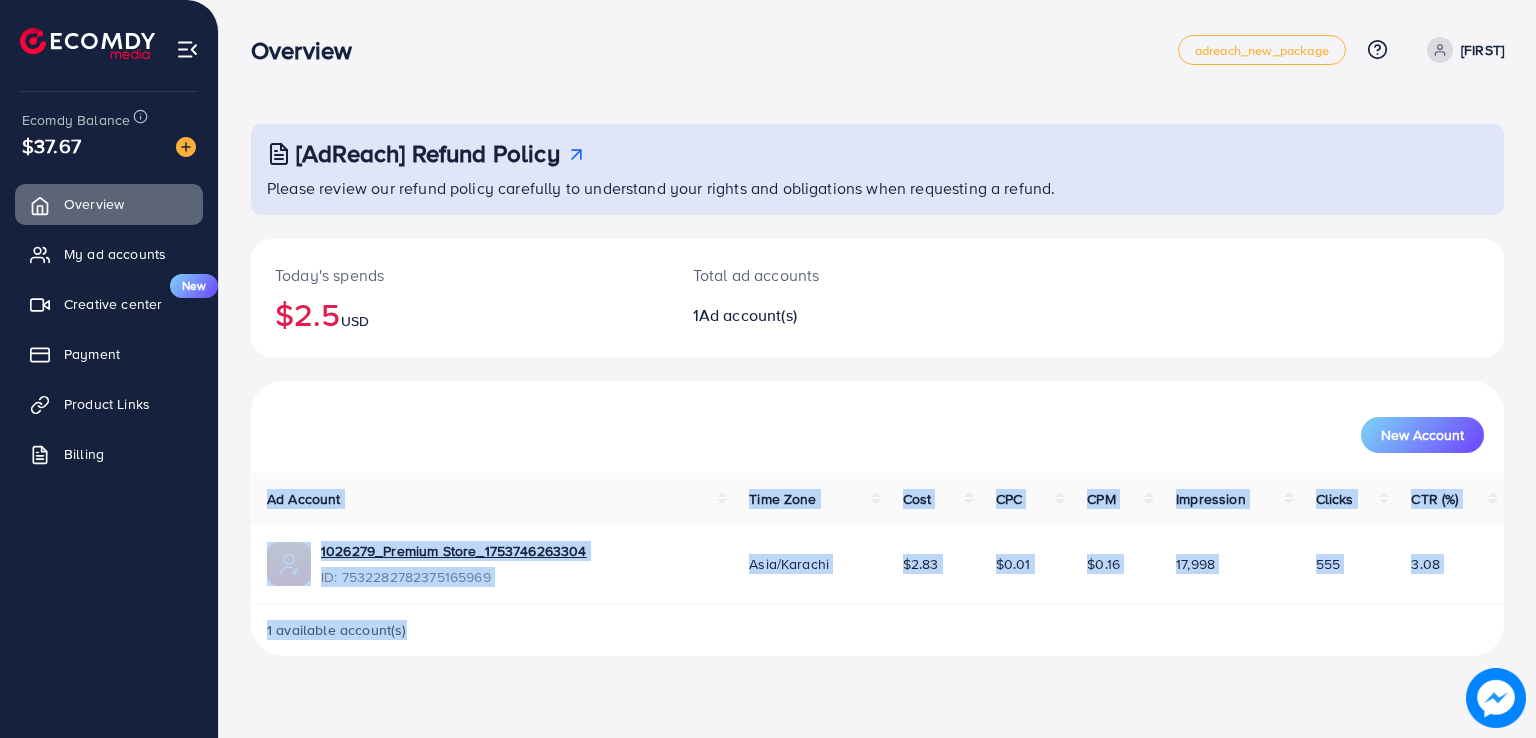 drag, startPoint x: 264, startPoint y: 498, endPoint x: 929, endPoint y: 625, distance: 677.0185 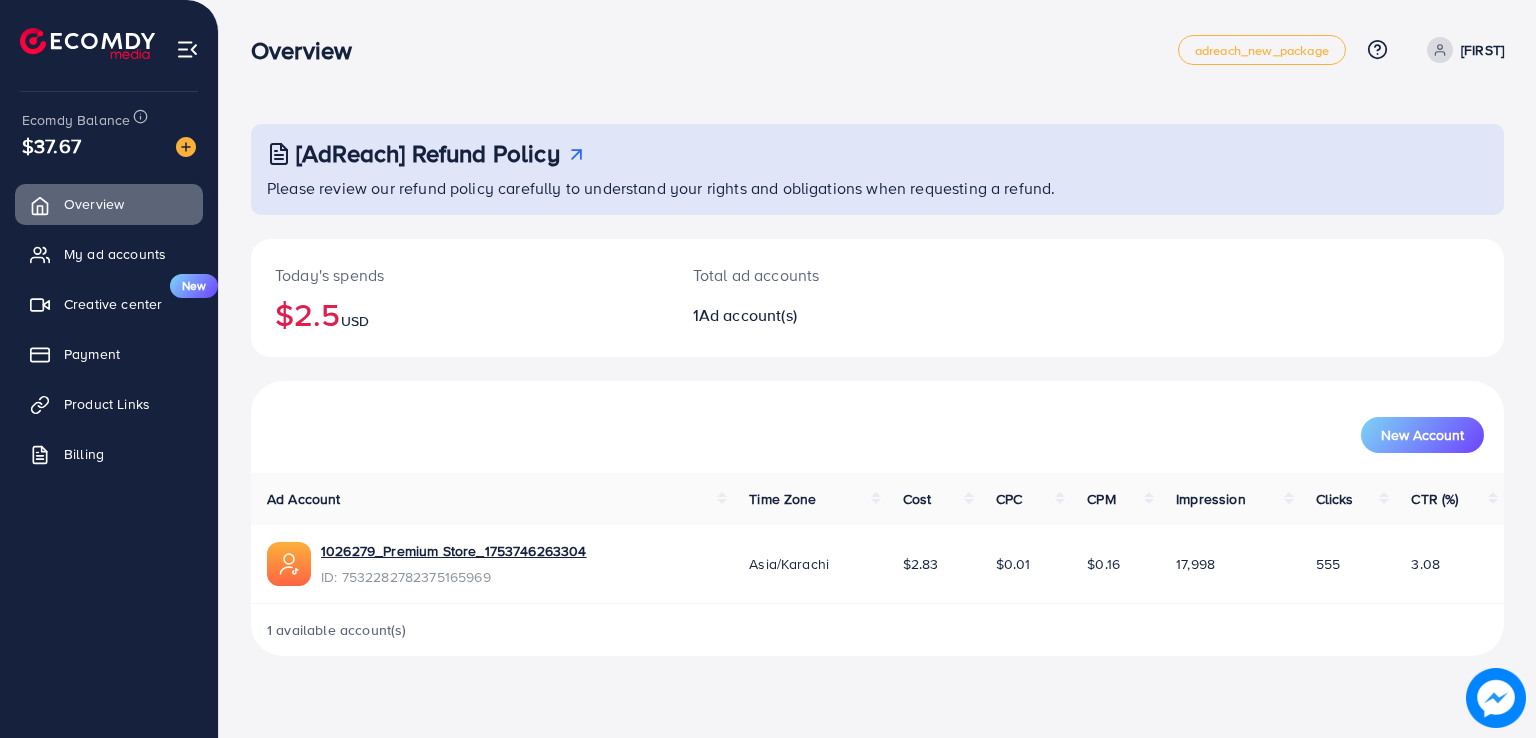 click on "New Account" at bounding box center (877, 427) 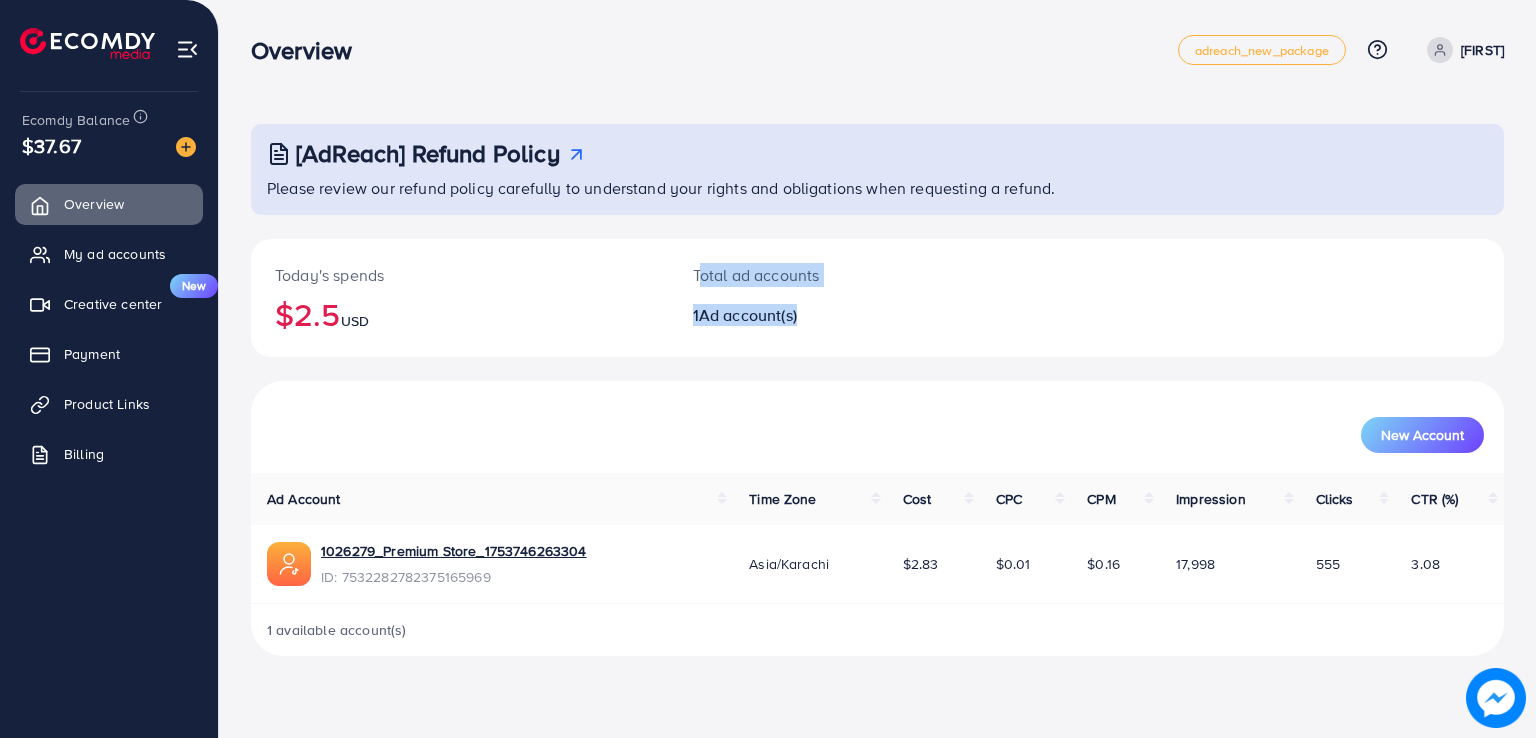 drag, startPoint x: 805, startPoint y: 328, endPoint x: 691, endPoint y: 268, distance: 128.82547 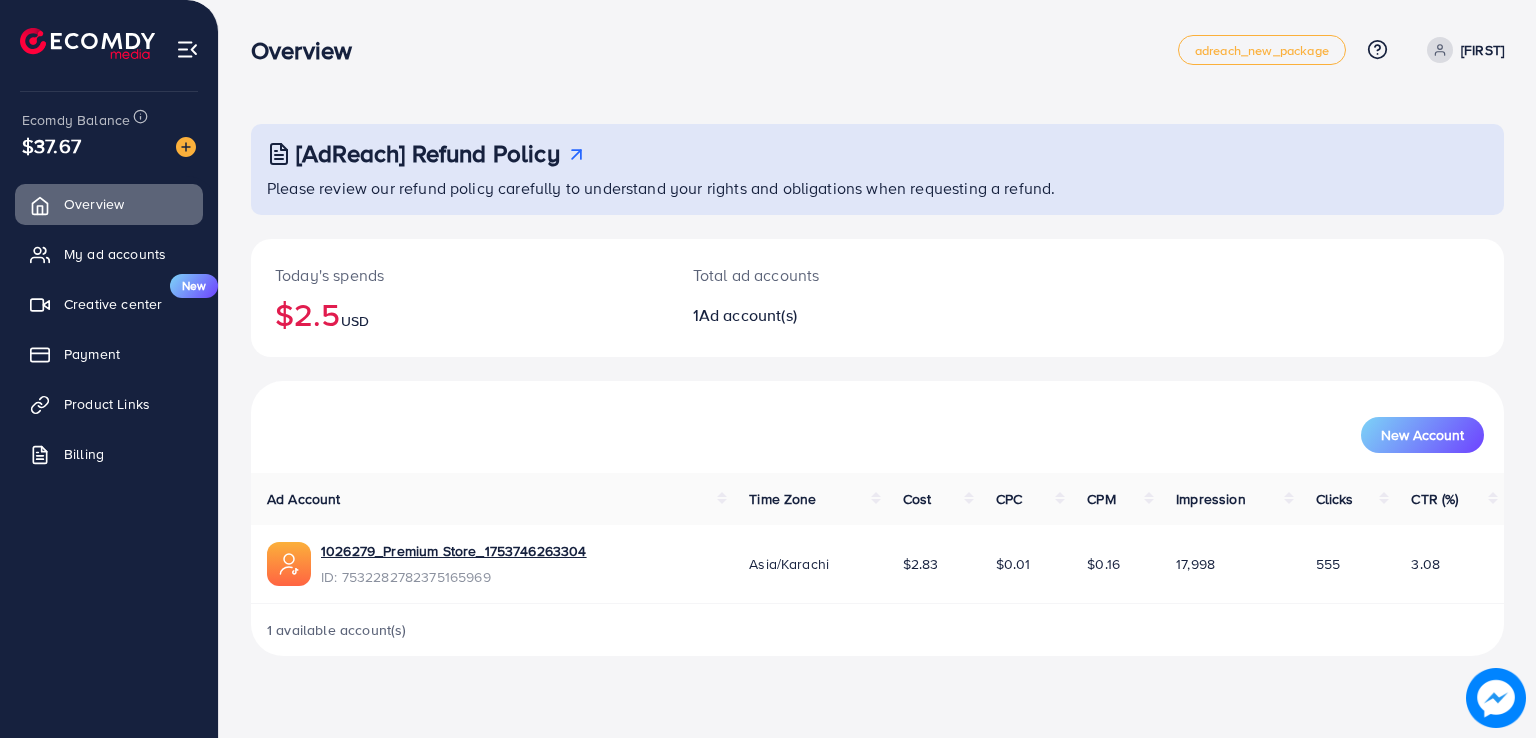 click on "Total ad accounts   1  Ad account(s)" at bounding box center [825, 298] 